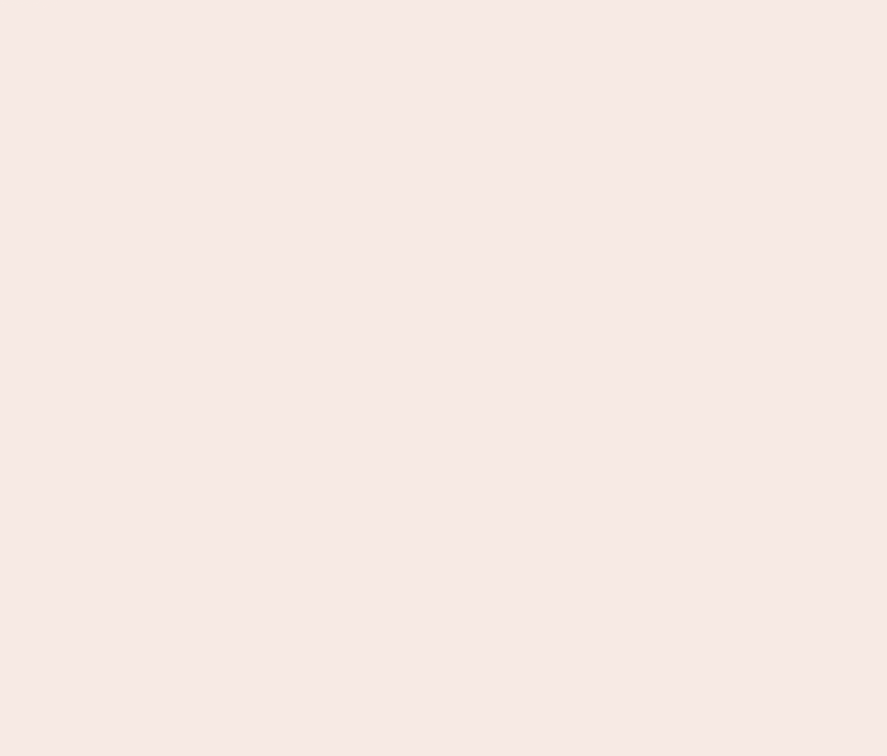 scroll, scrollTop: 0, scrollLeft: 0, axis: both 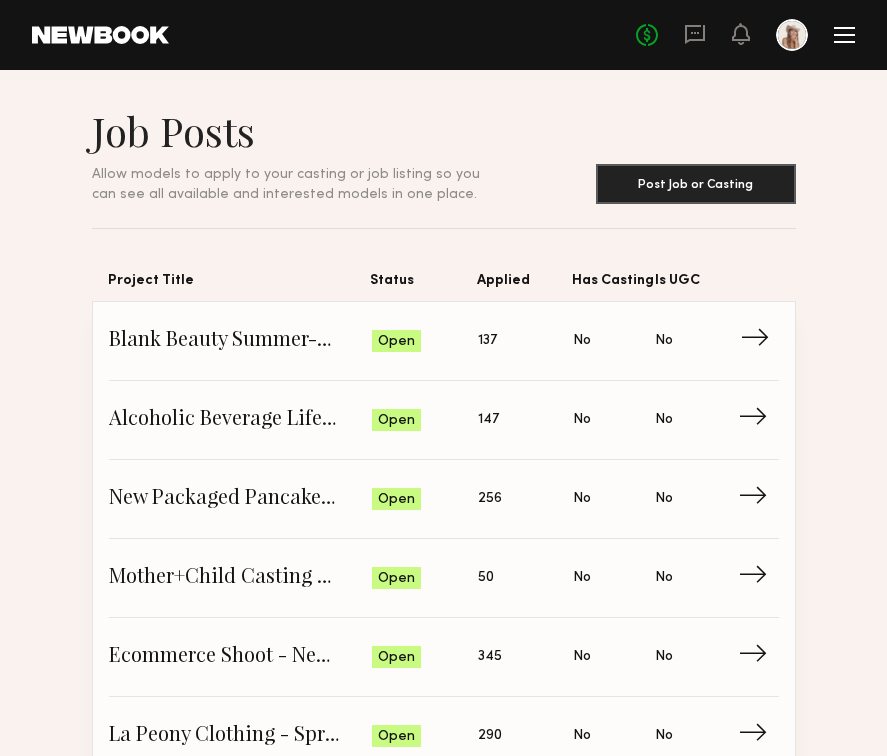 click on "Blank Beauty Summer-Fall Campaign (Nail Polish)" 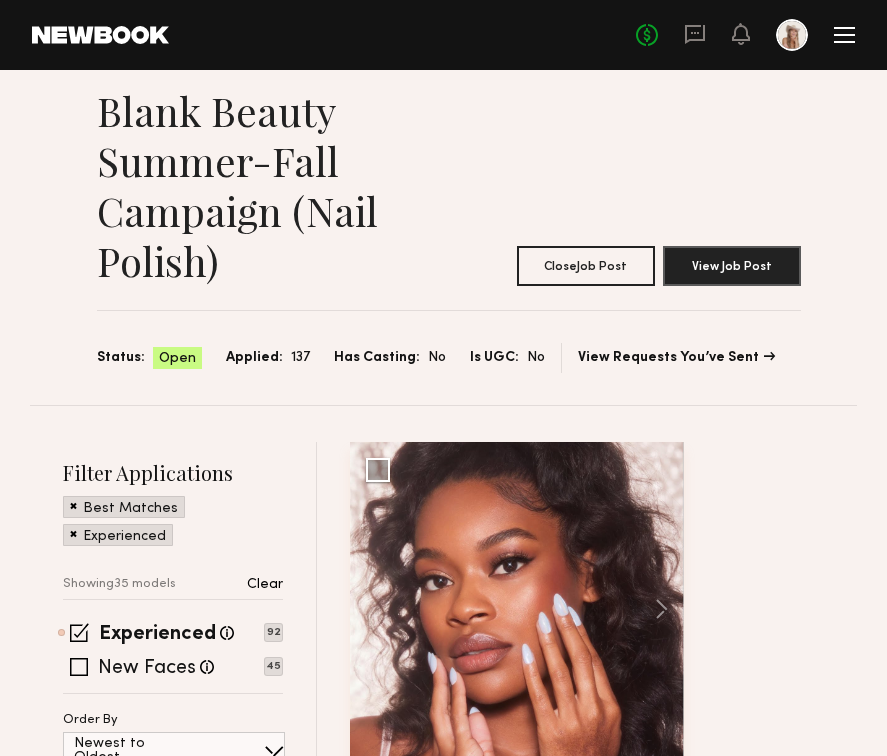 scroll, scrollTop: 30, scrollLeft: 0, axis: vertical 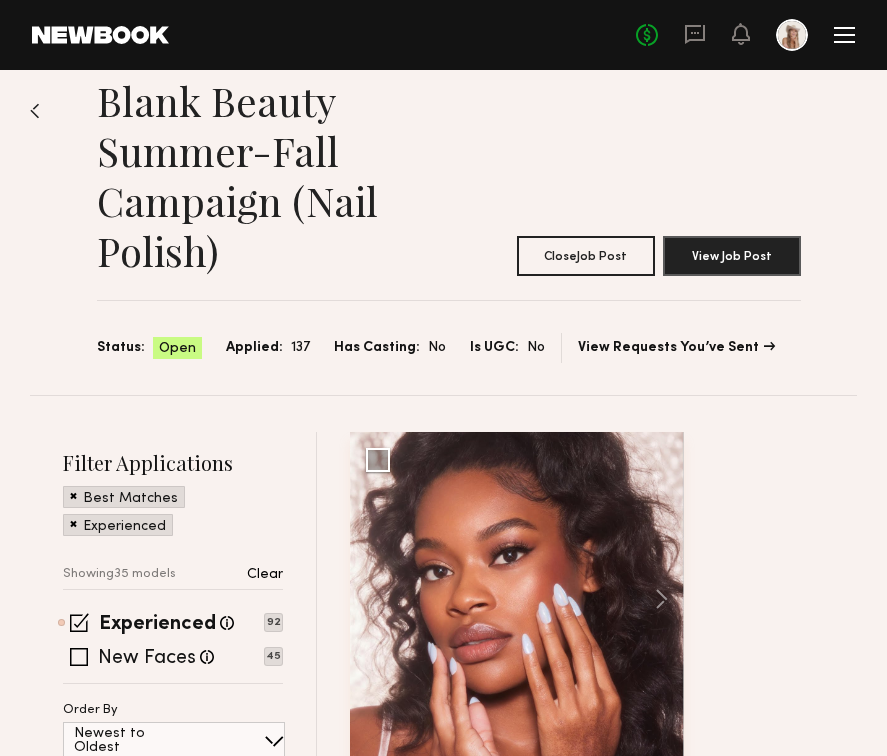 click 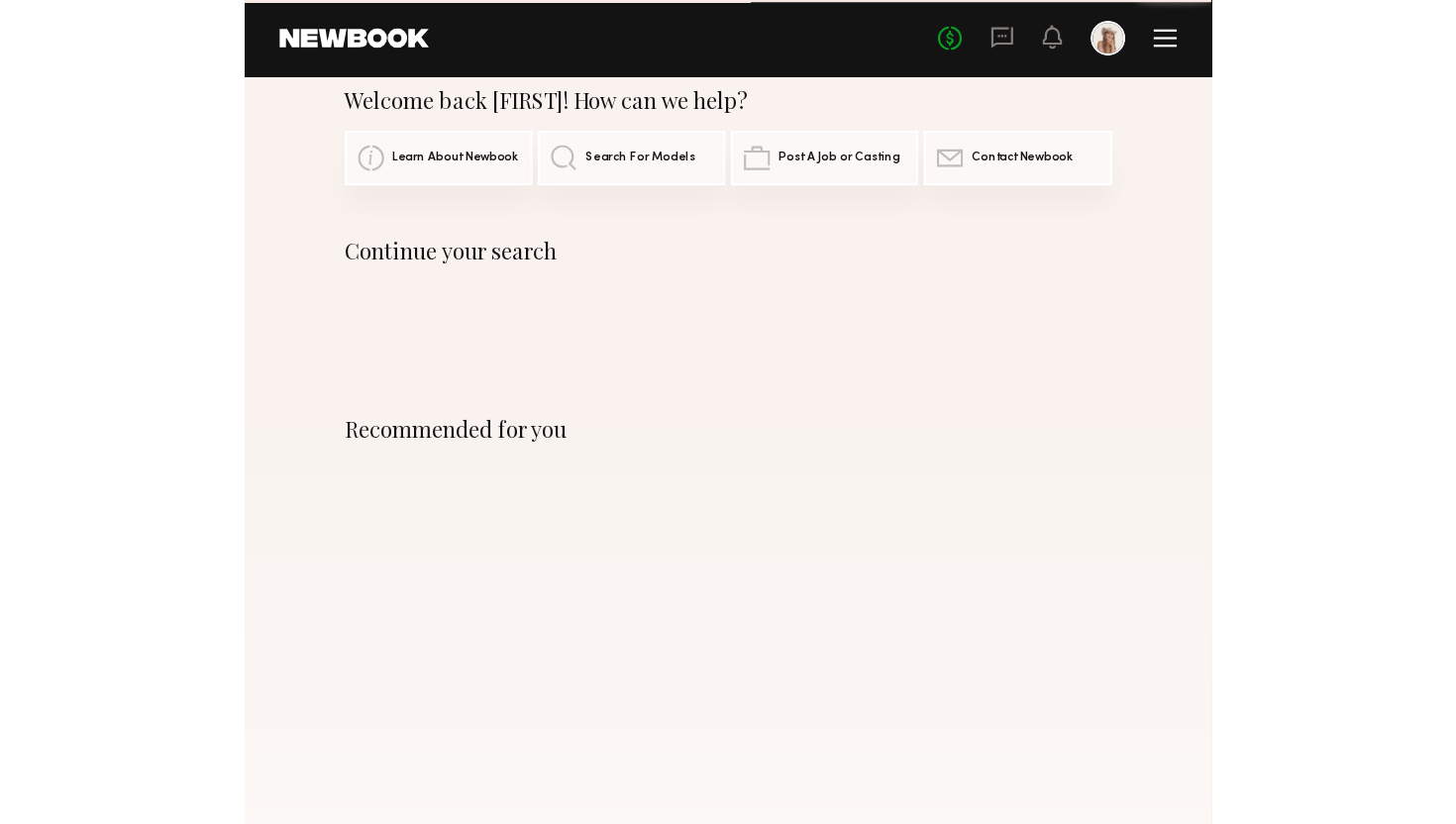 scroll, scrollTop: 0, scrollLeft: 0, axis: both 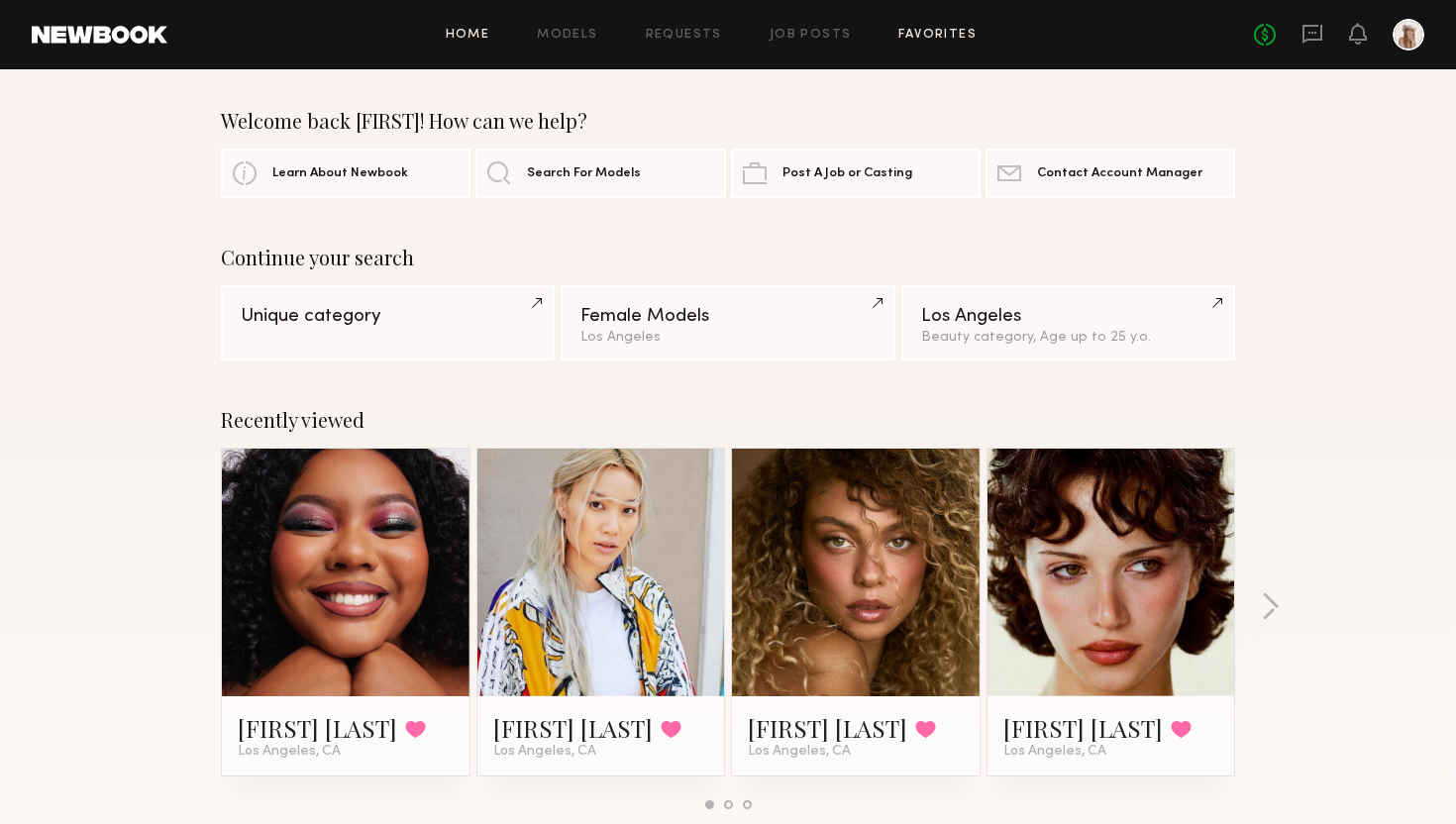 click on "Favorites" 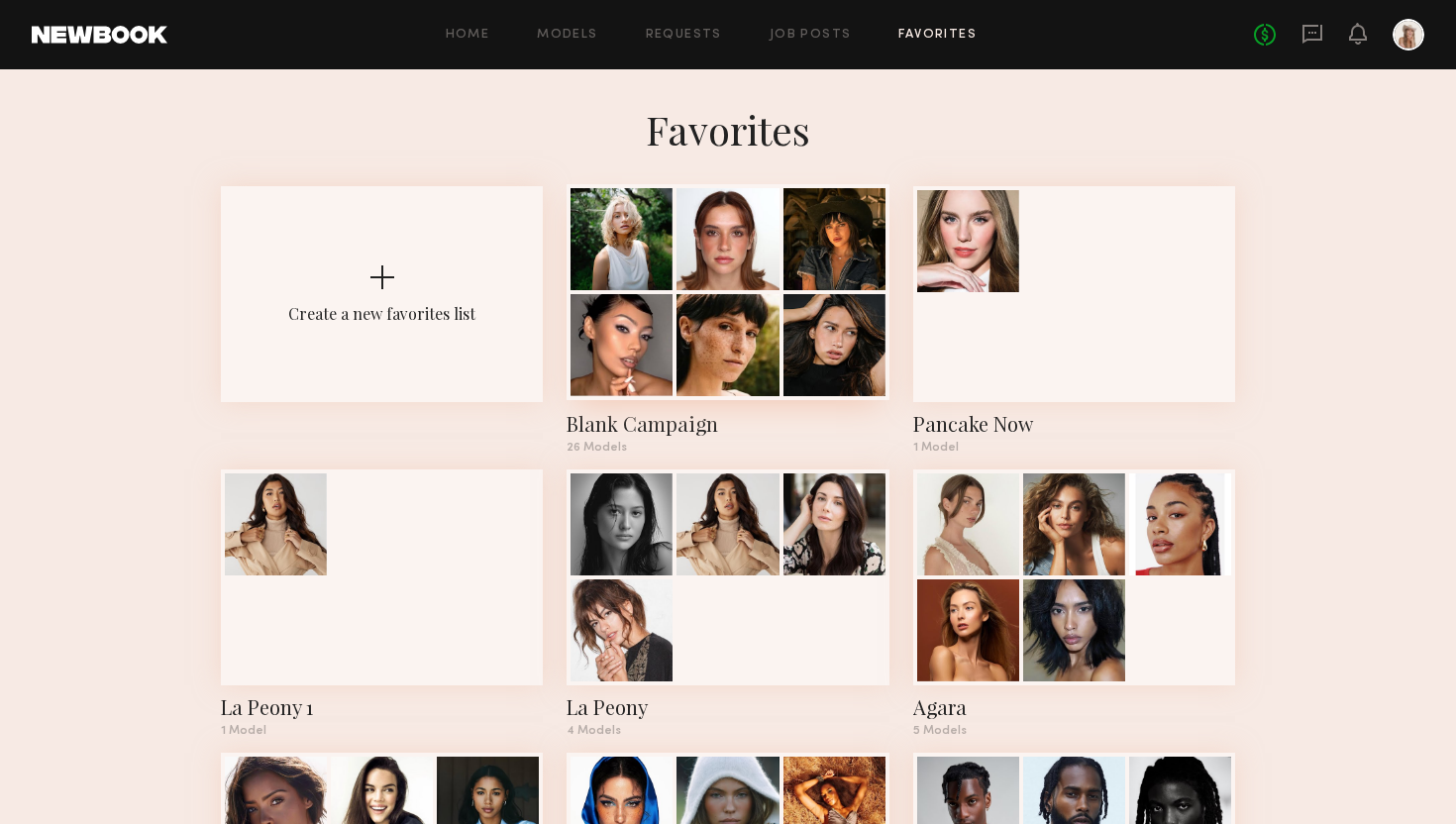 click 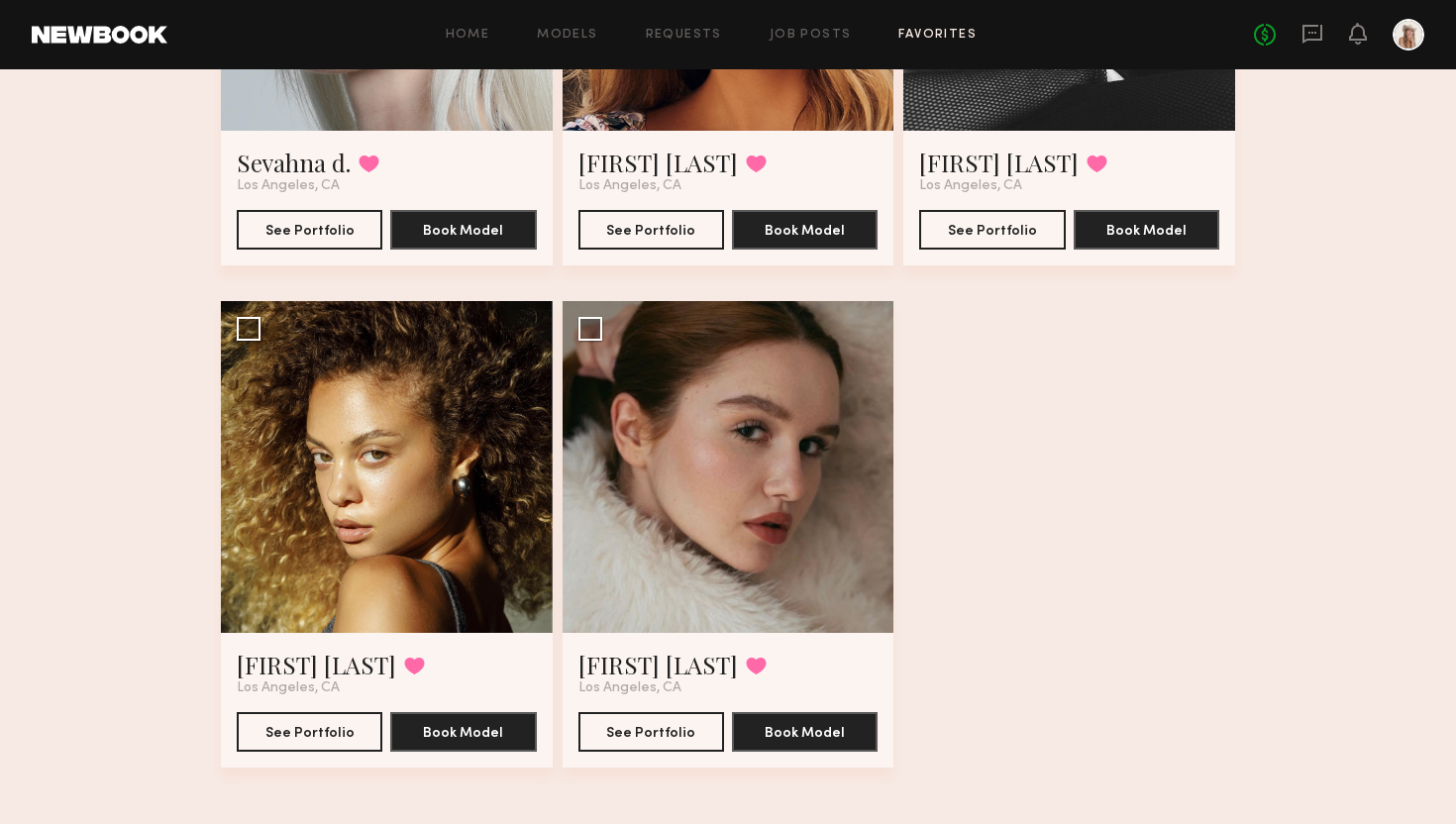 scroll, scrollTop: 3931, scrollLeft: 0, axis: vertical 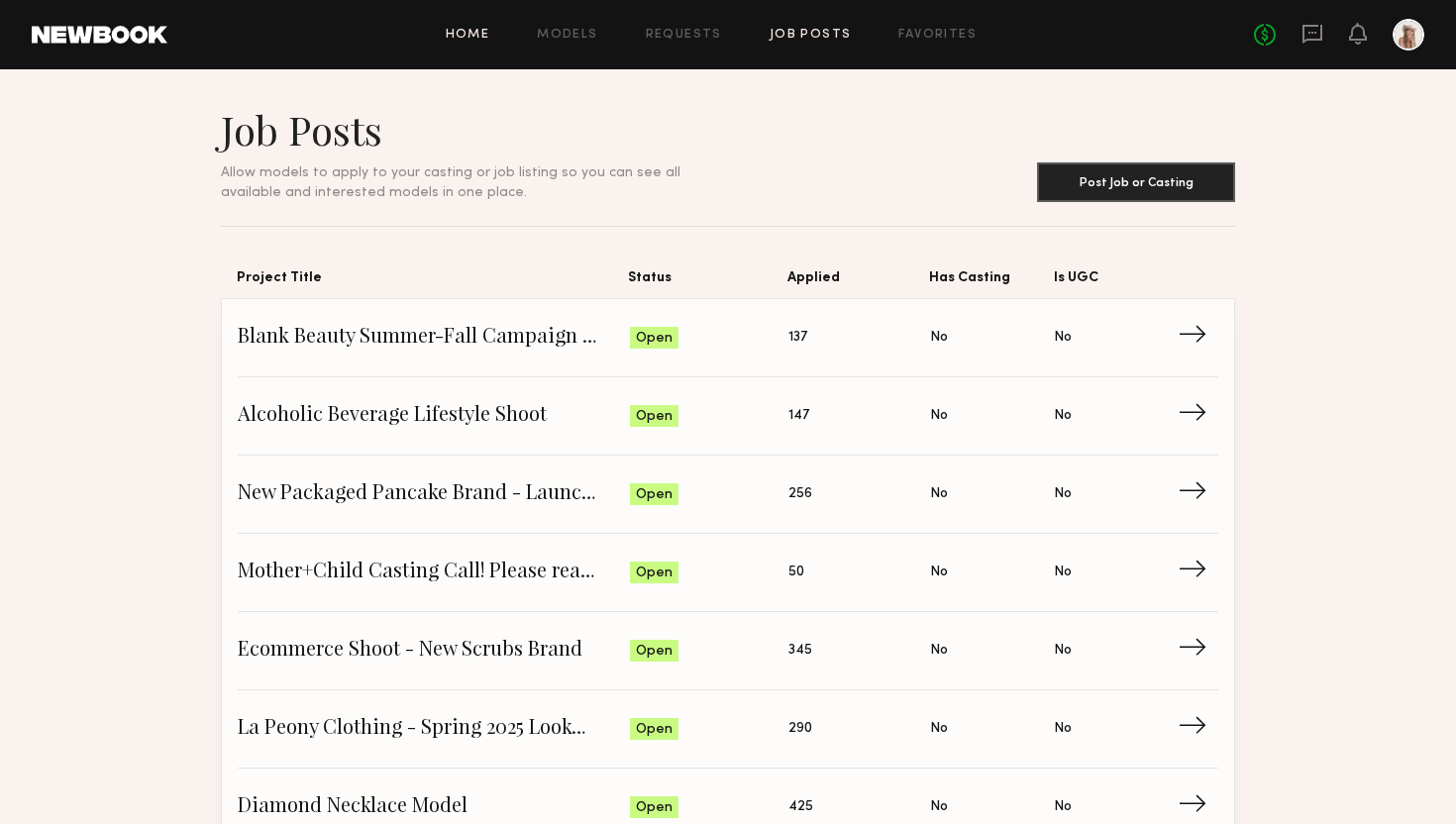 click on "Home" 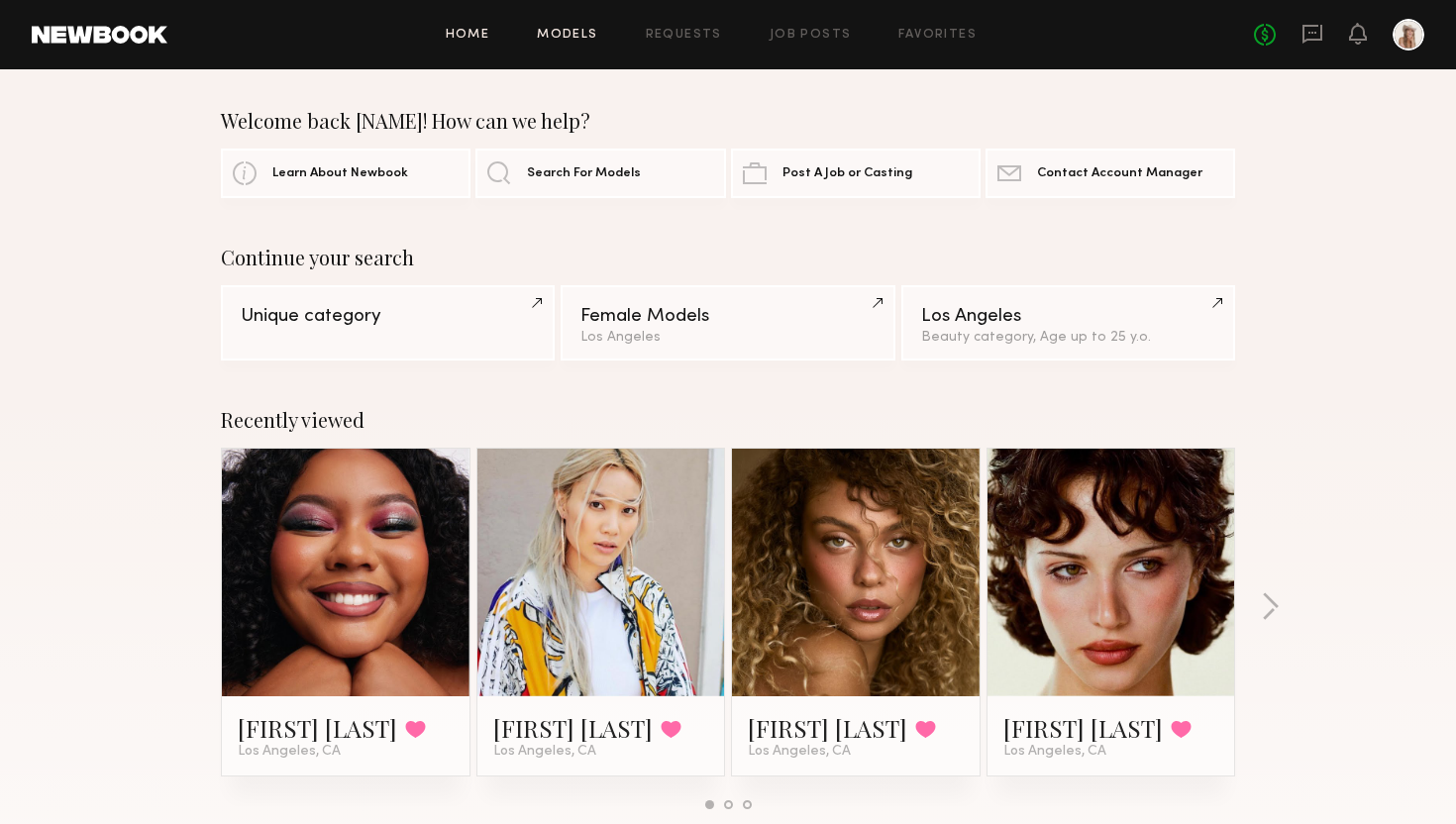 click on "Models" 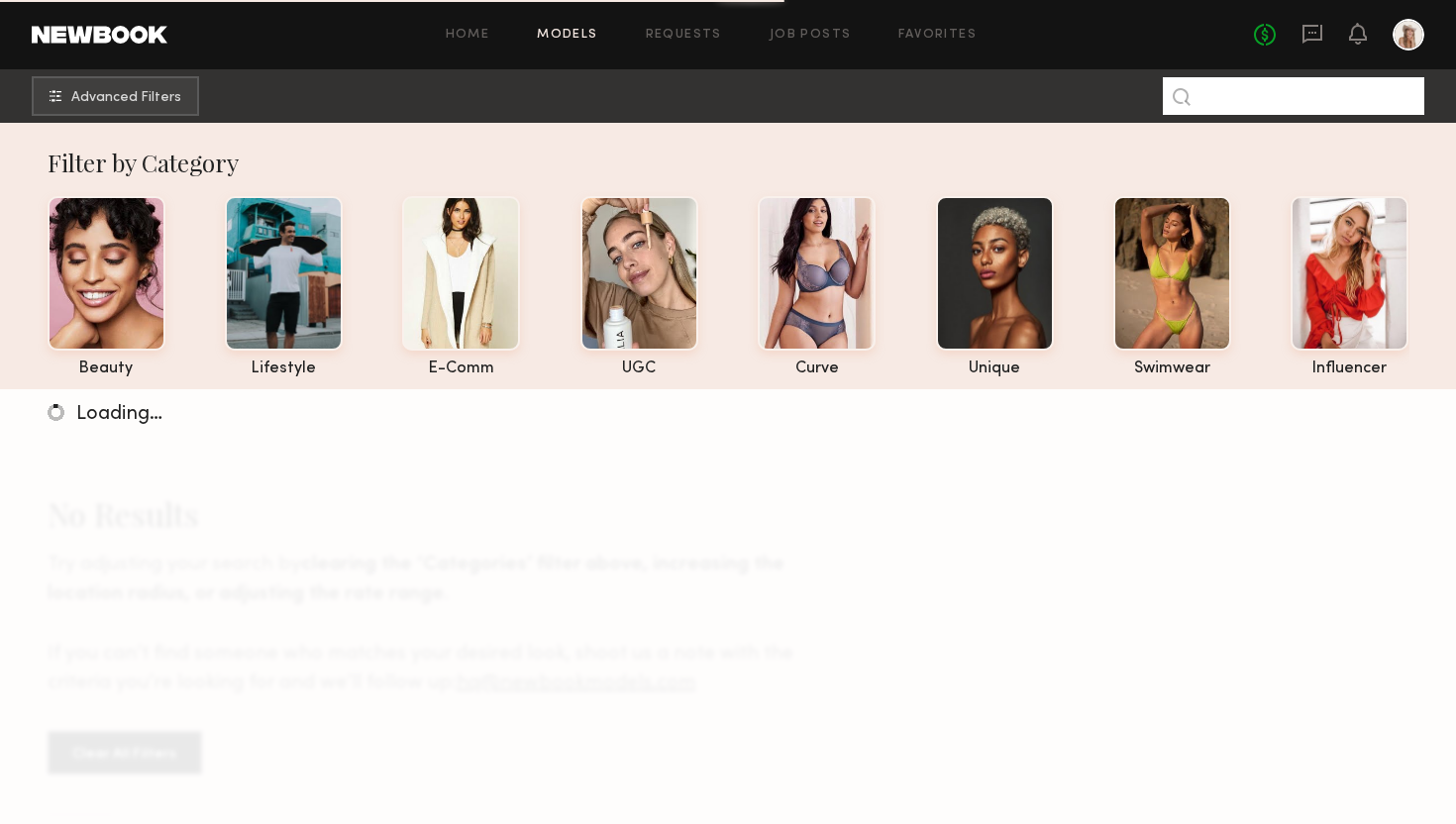 click 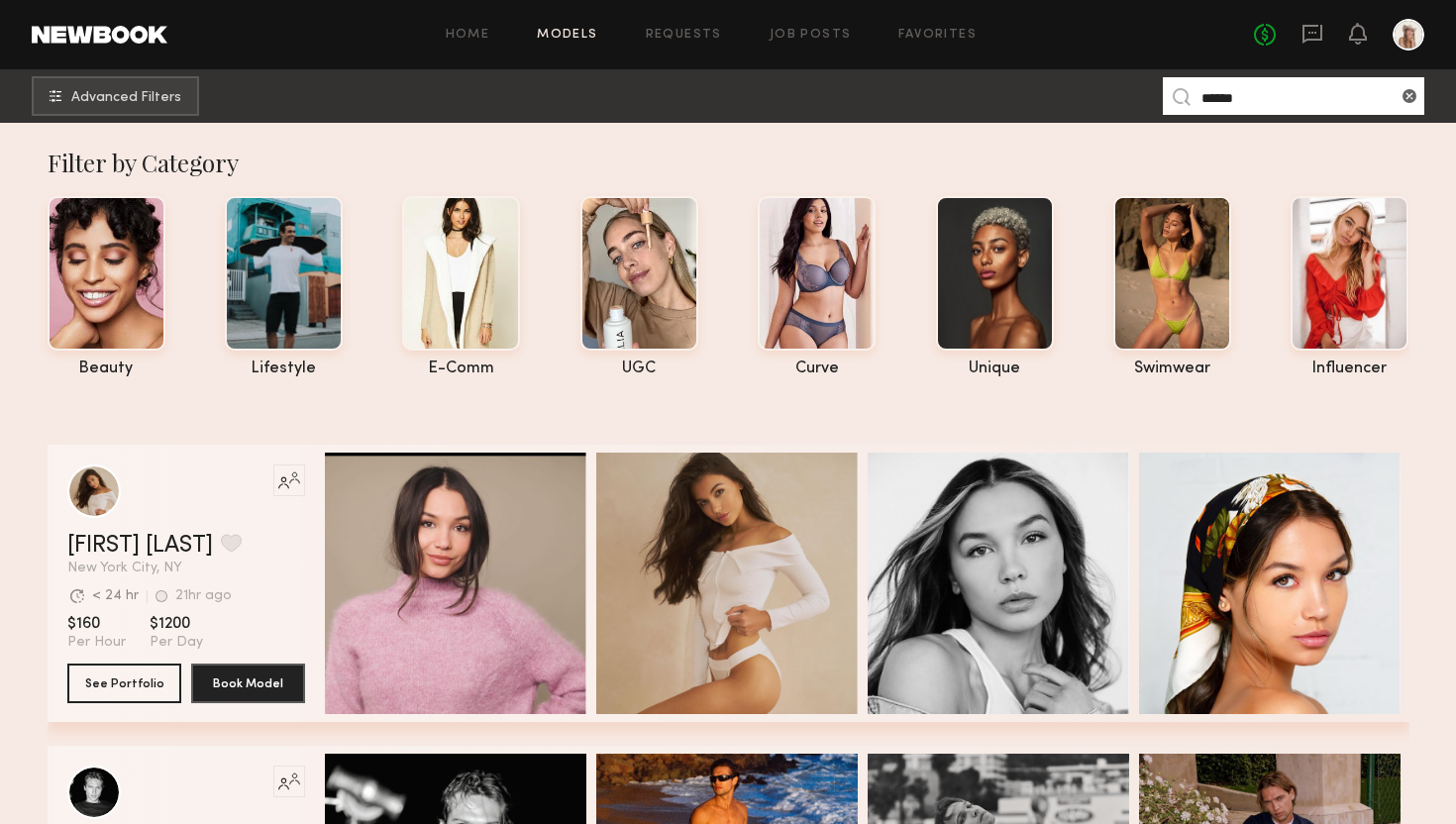 type on "******" 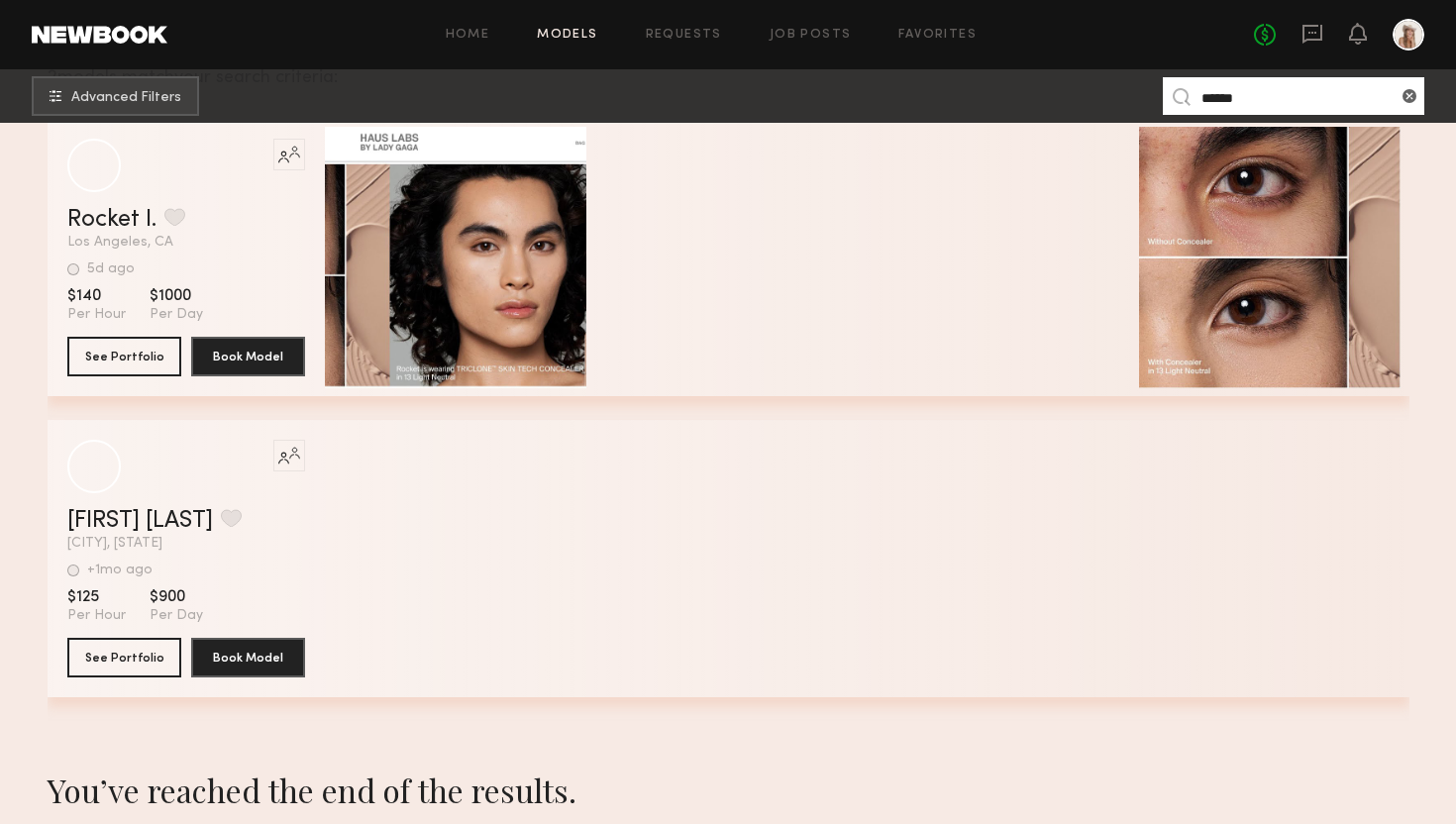 scroll, scrollTop: 333, scrollLeft: 0, axis: vertical 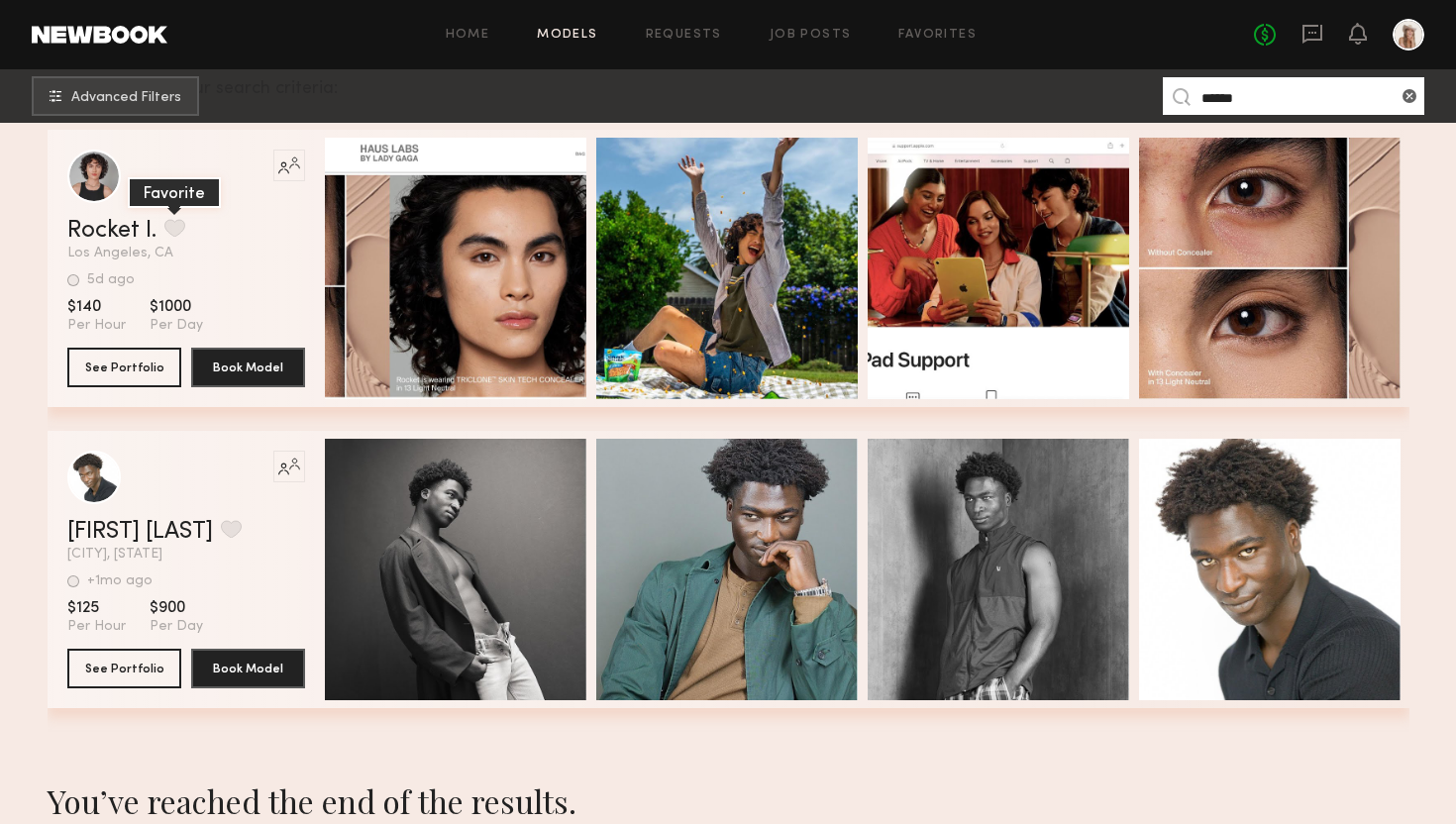 click 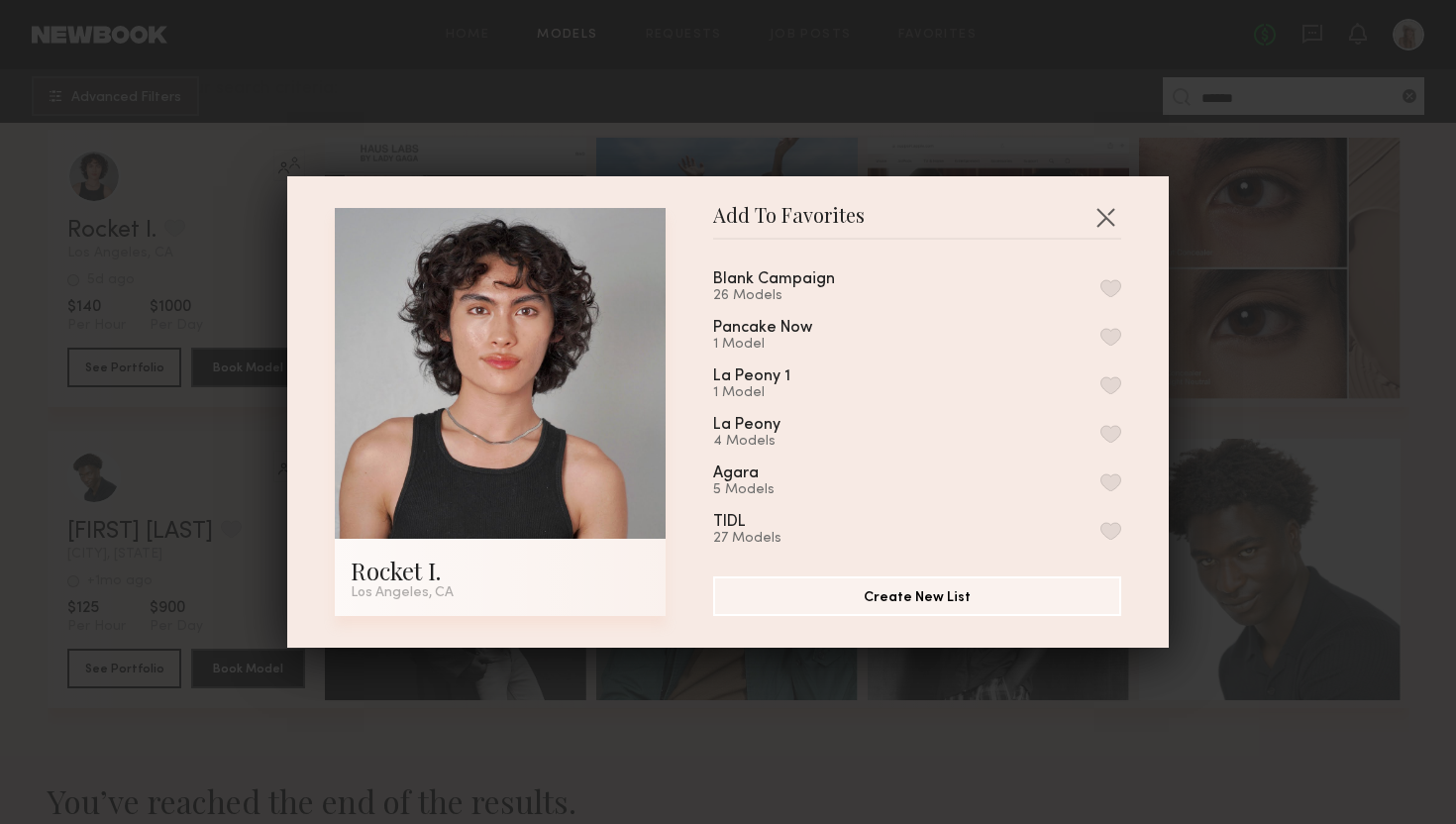 click at bounding box center (1110, 288) 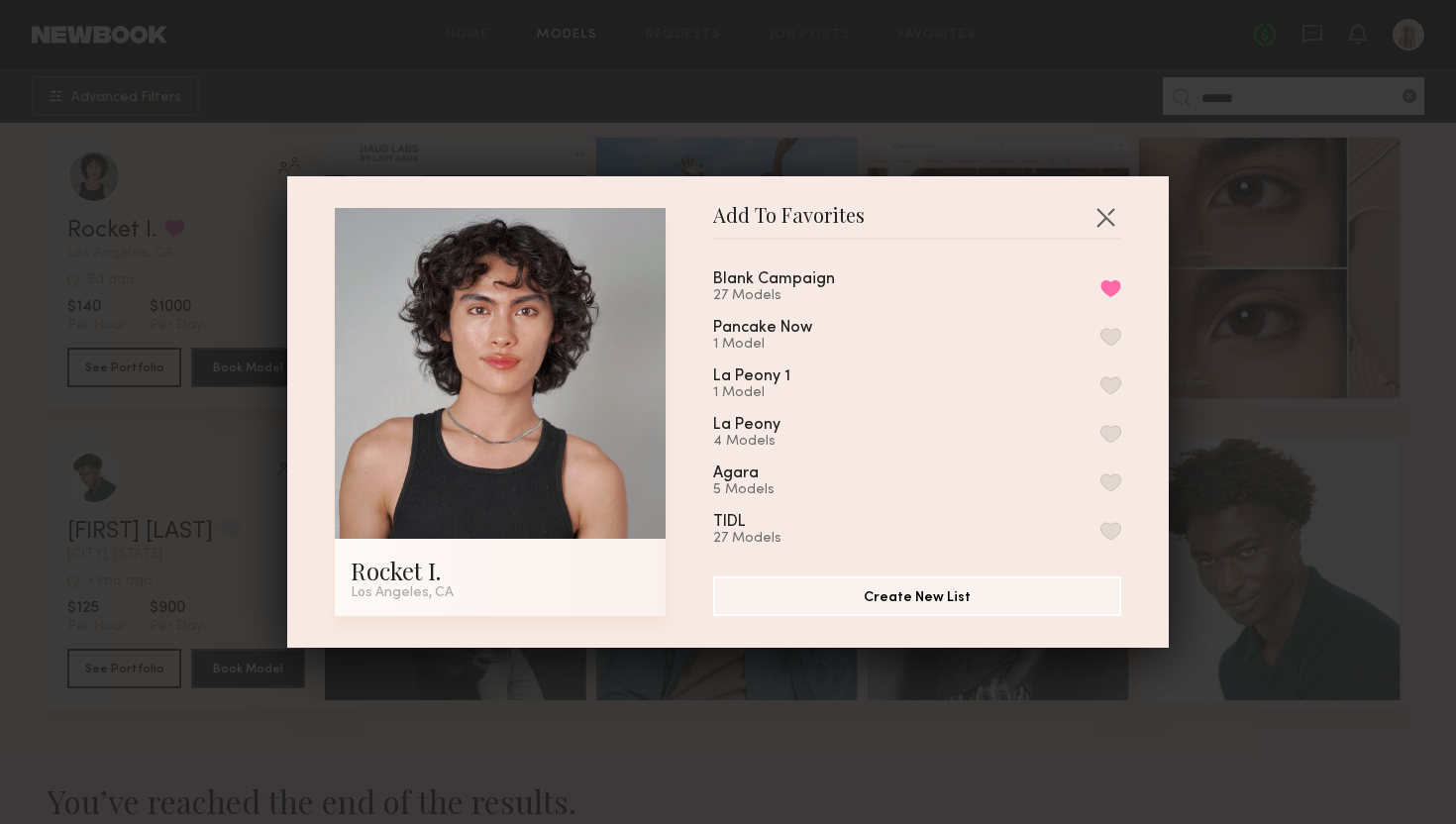 click on "Add To Favorites Rocket I. Los Angeles, CA Add To Favorites Blank Campaign 27   Models Remove from favorite list Pancake Now 1   Model La Peony 1 1   Model La Peony 4   Models Agara 5   Models TIDL 27   Models Chapstick Holiday 7   Models OurX 19   Models WindSkin 9.19 4   Models Chapstick 7   Models Prakti Beauty 16   Models Windskin 14   Models Suave June 9   Models HPPY 2 23   Models CYCL 6   Models Premium Jane 4   Models Forest riot 13   Models HPPY Skin 17   Models EVER 3   Models My Favorites 37   Models Create New List" at bounding box center (728, 412) 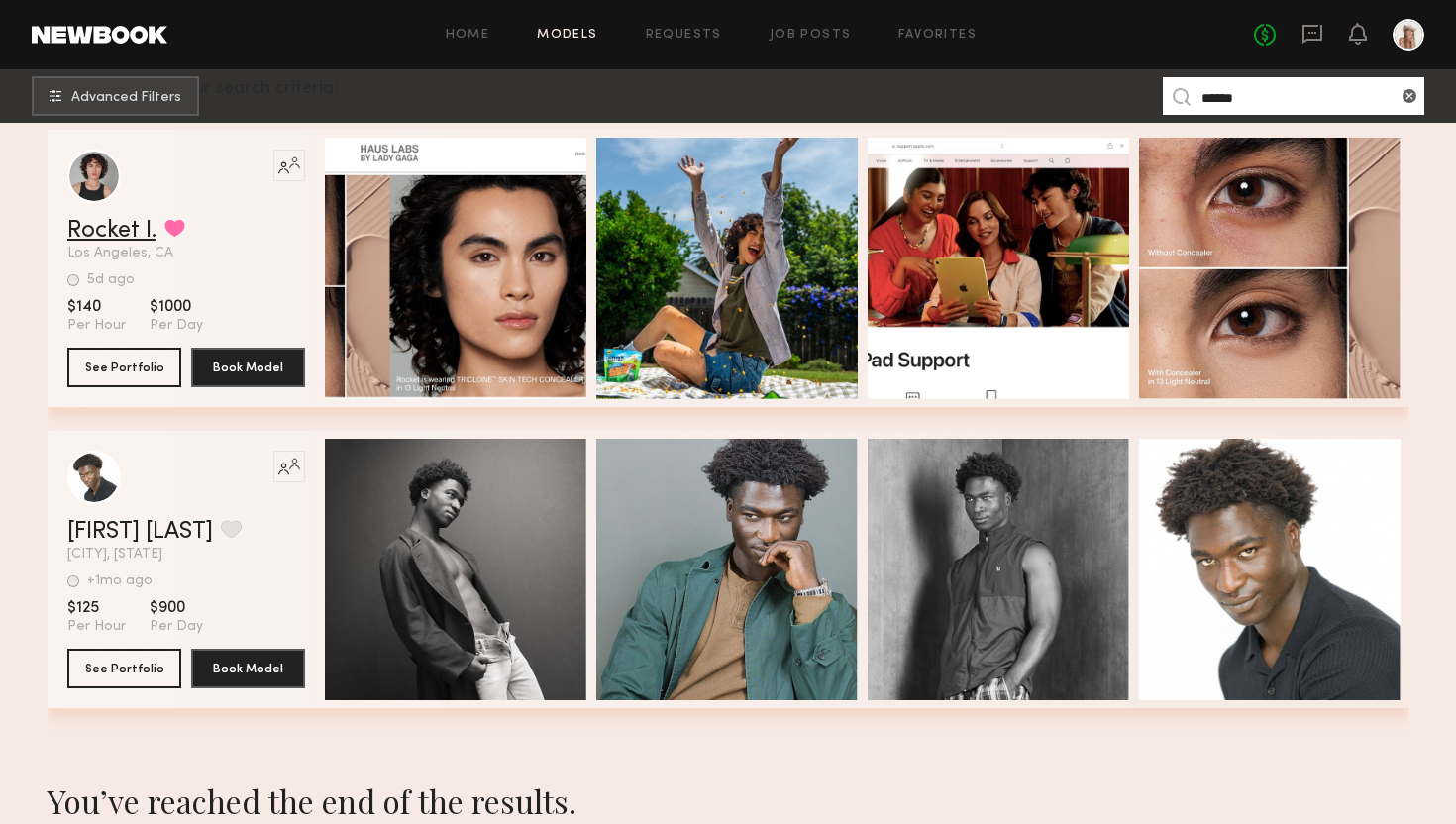 click on "Rocket I." 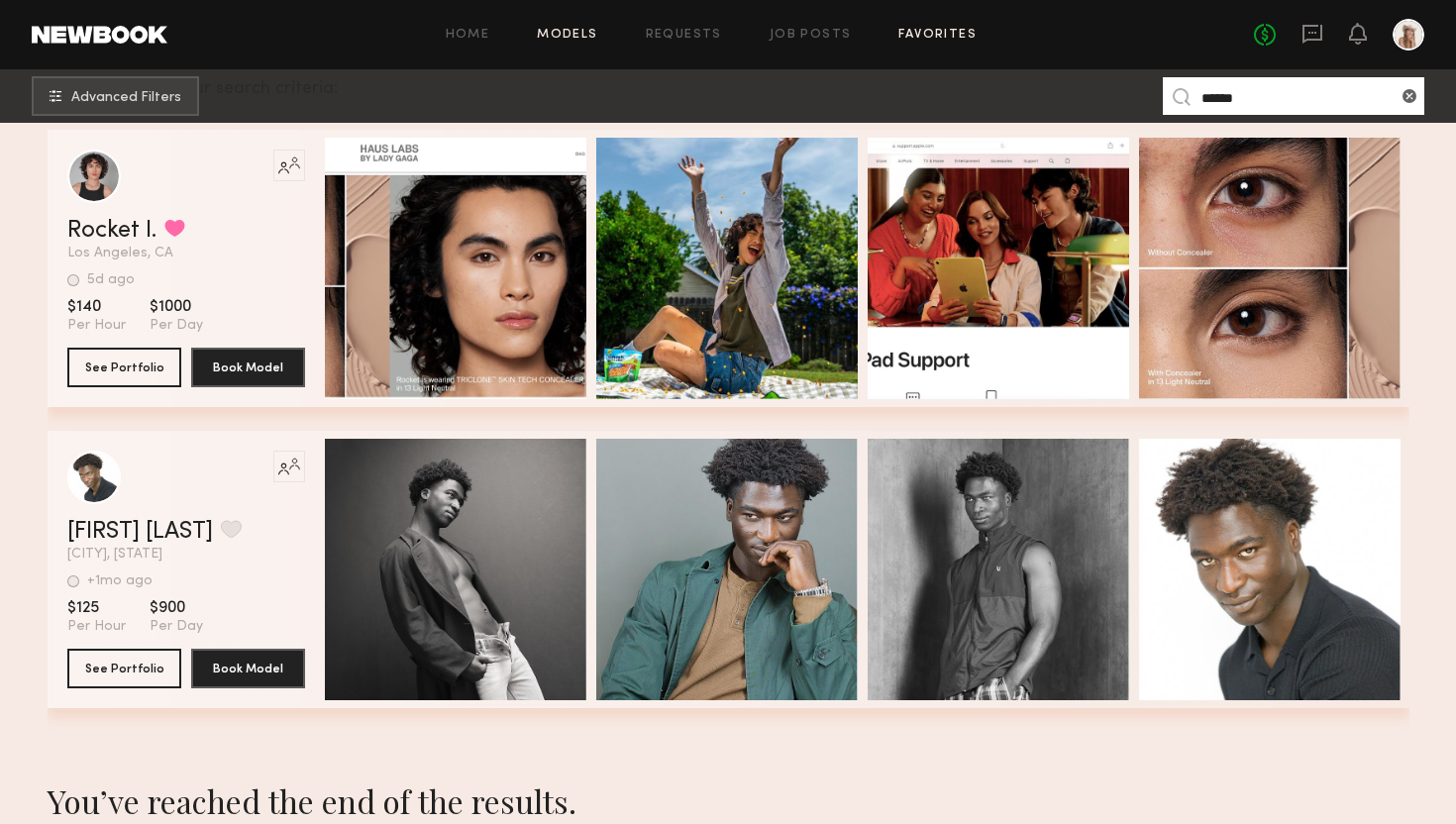 click on "Favorites" 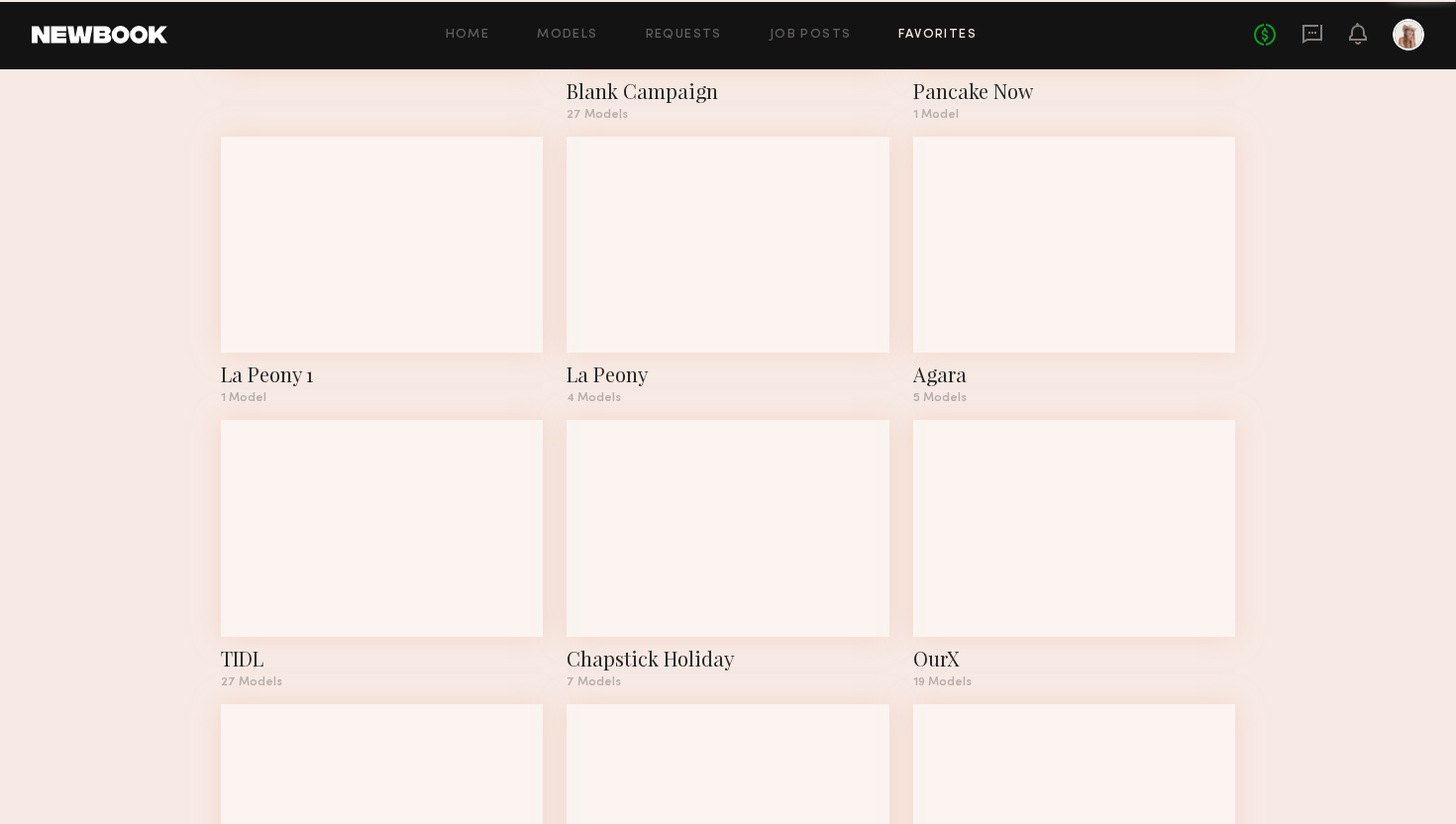 scroll, scrollTop: 0, scrollLeft: 0, axis: both 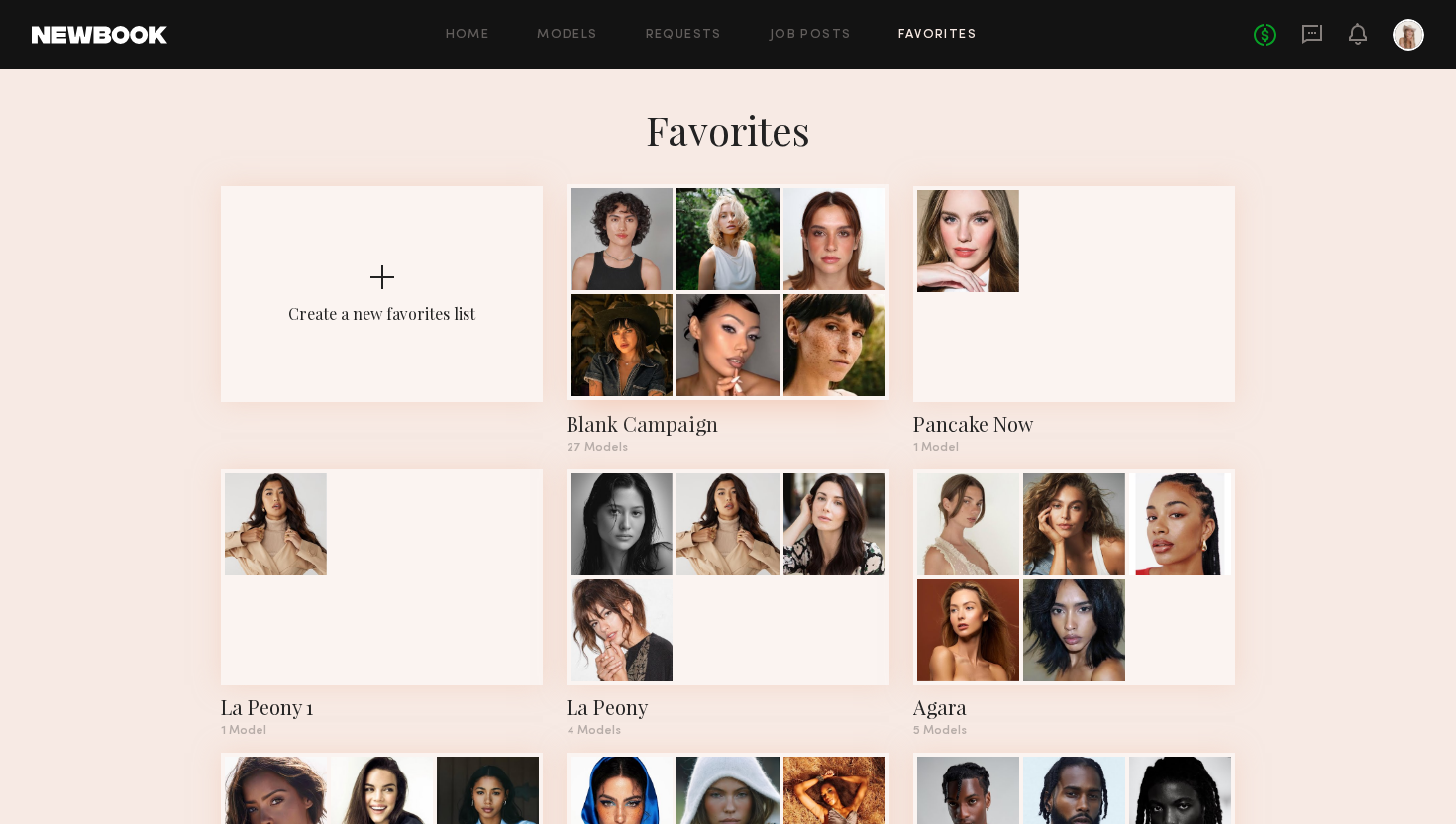 click on "Blank Campaign" 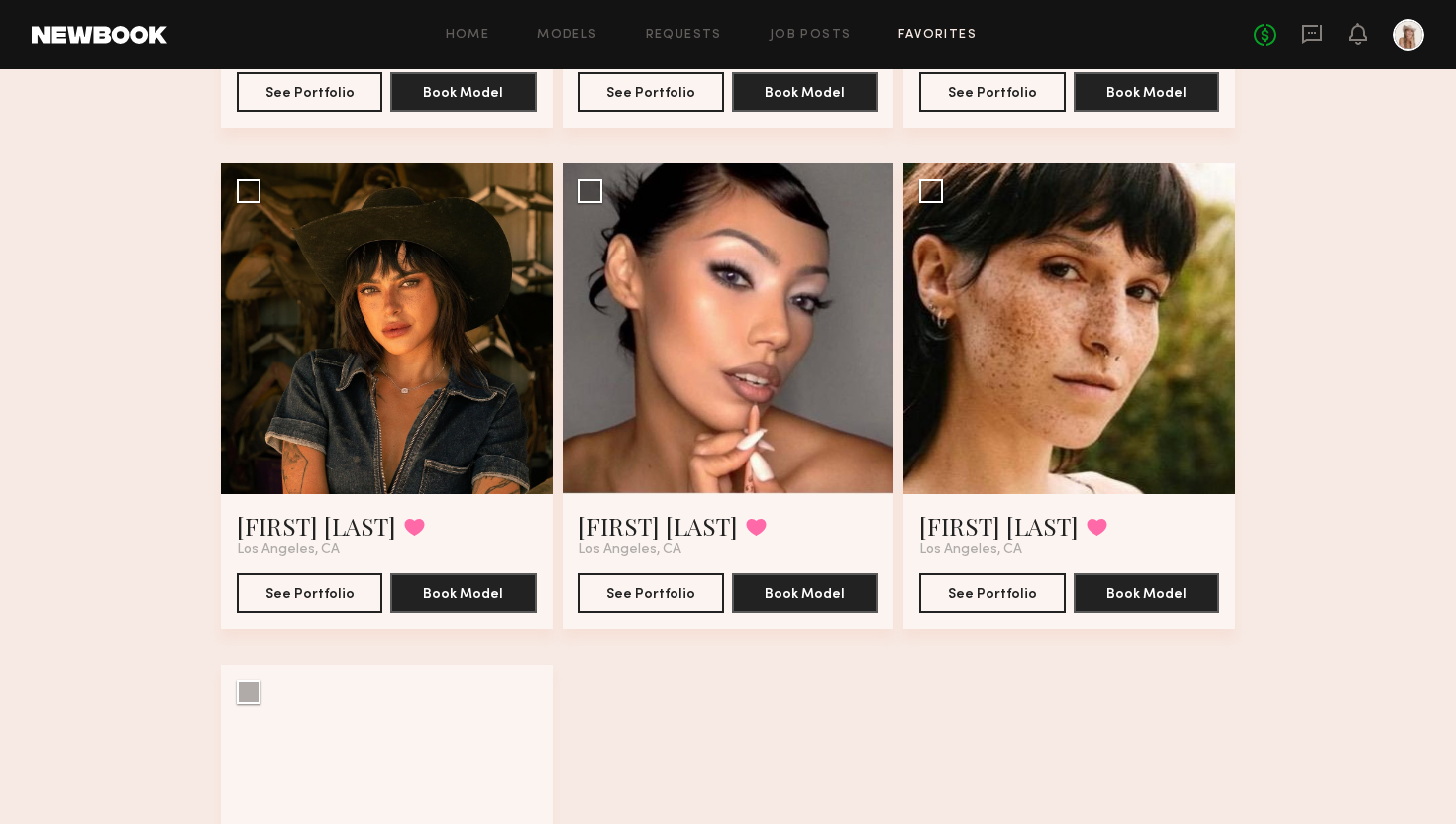 scroll, scrollTop: 571, scrollLeft: 0, axis: vertical 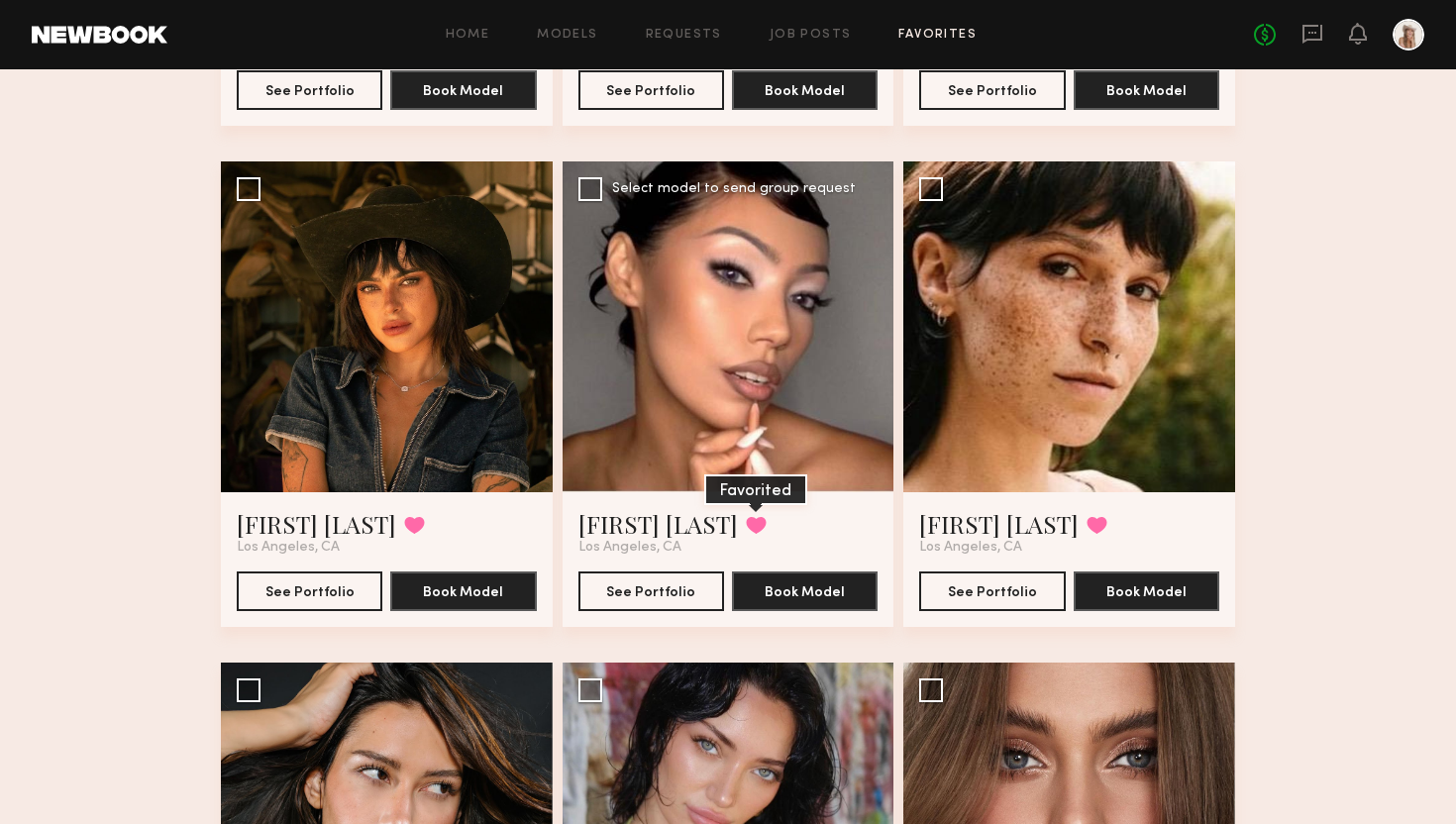 click 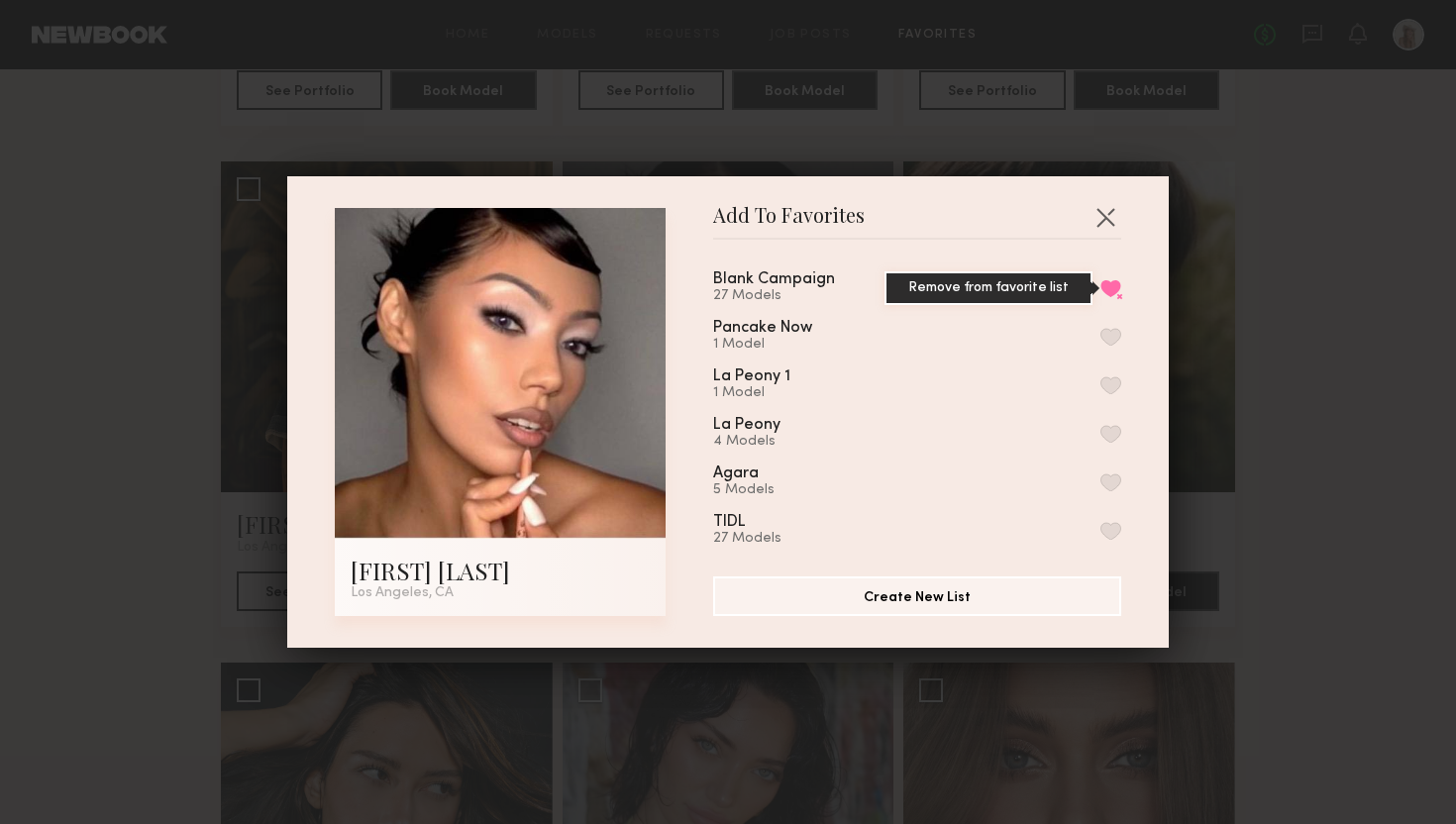 click on "Remove from favorite list" at bounding box center (1110, 288) 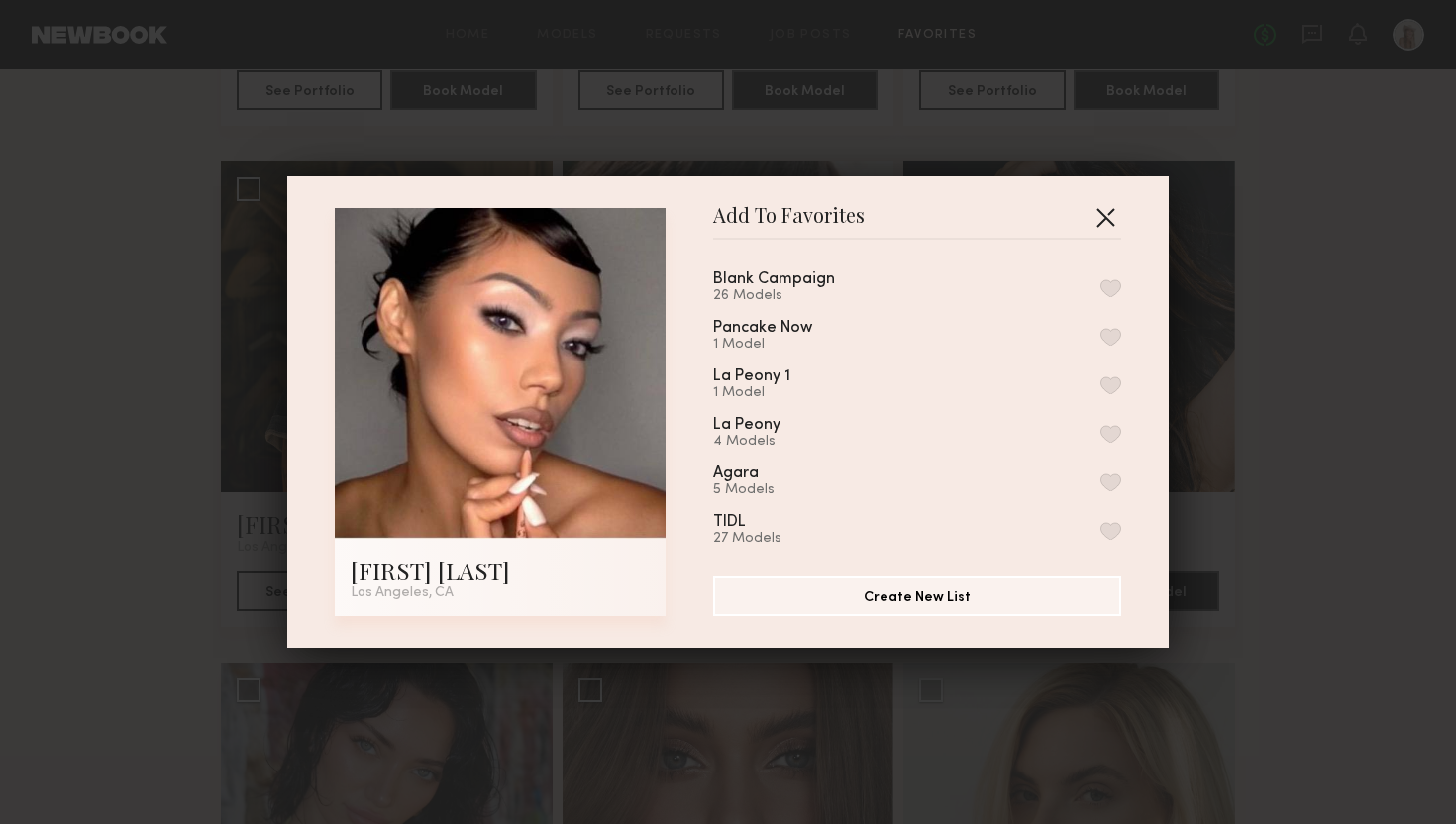 click at bounding box center (1105, 217) 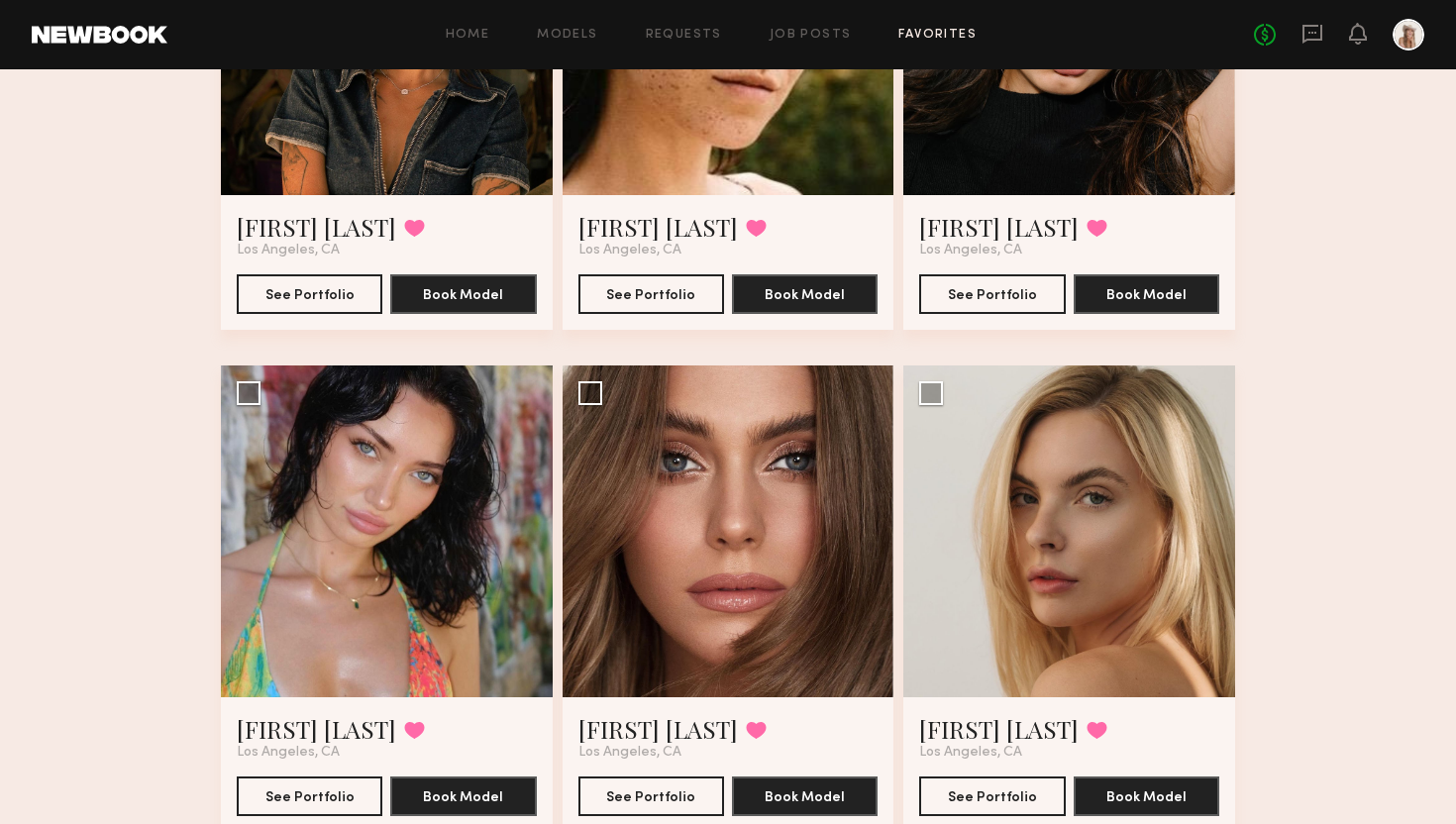 scroll, scrollTop: 875, scrollLeft: 0, axis: vertical 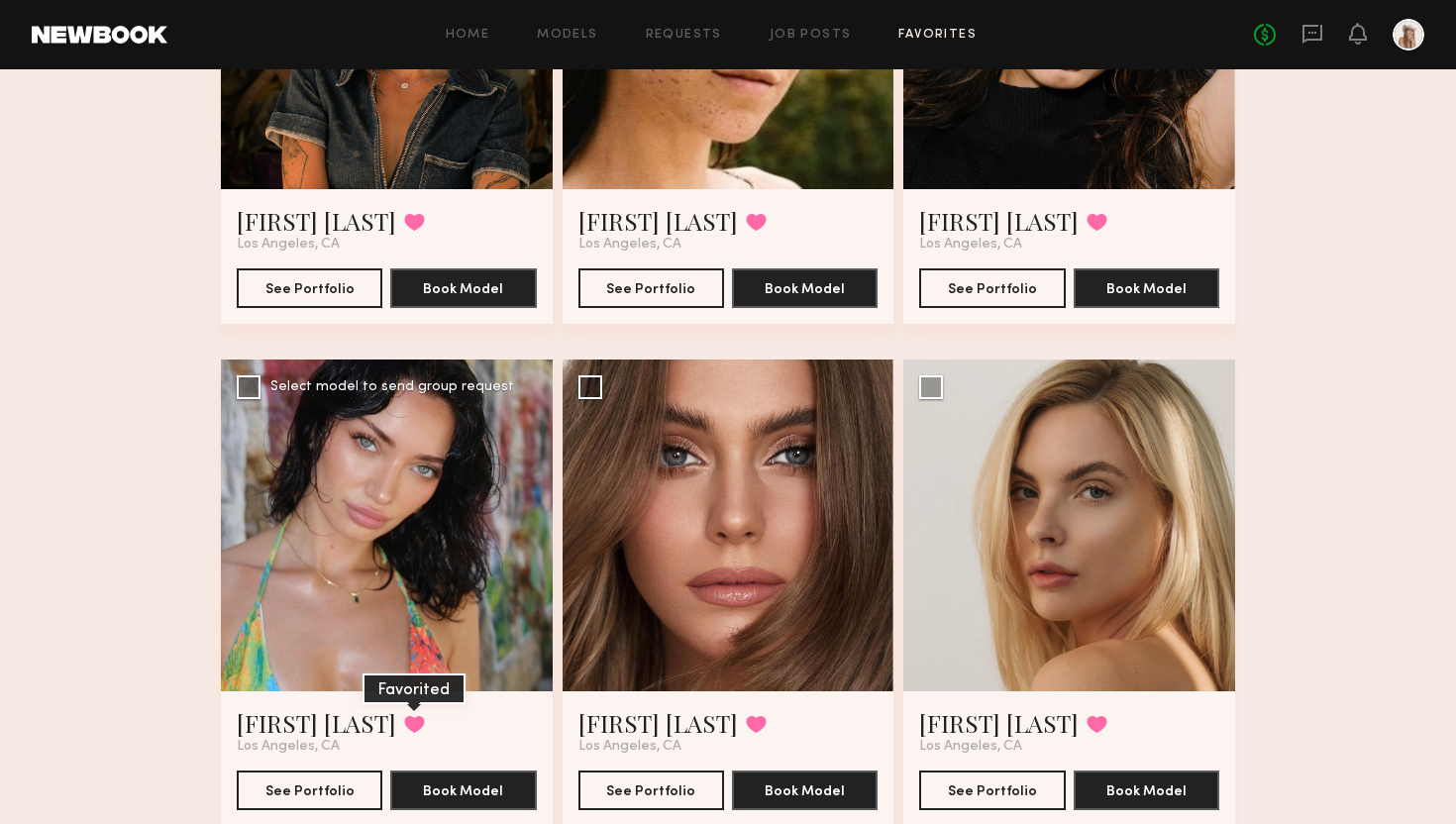 click 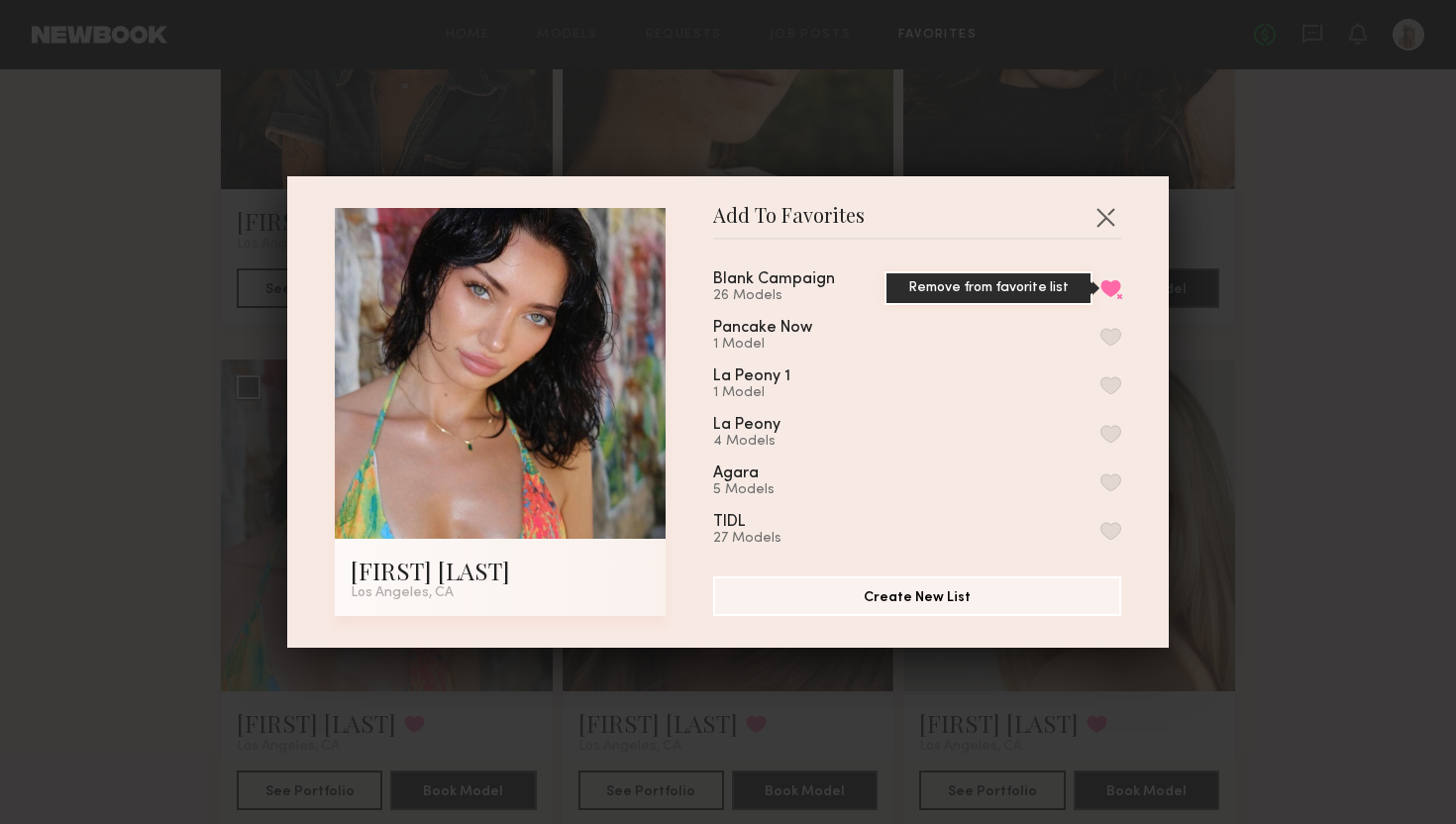 click on "Remove from favorite list" at bounding box center [1110, 288] 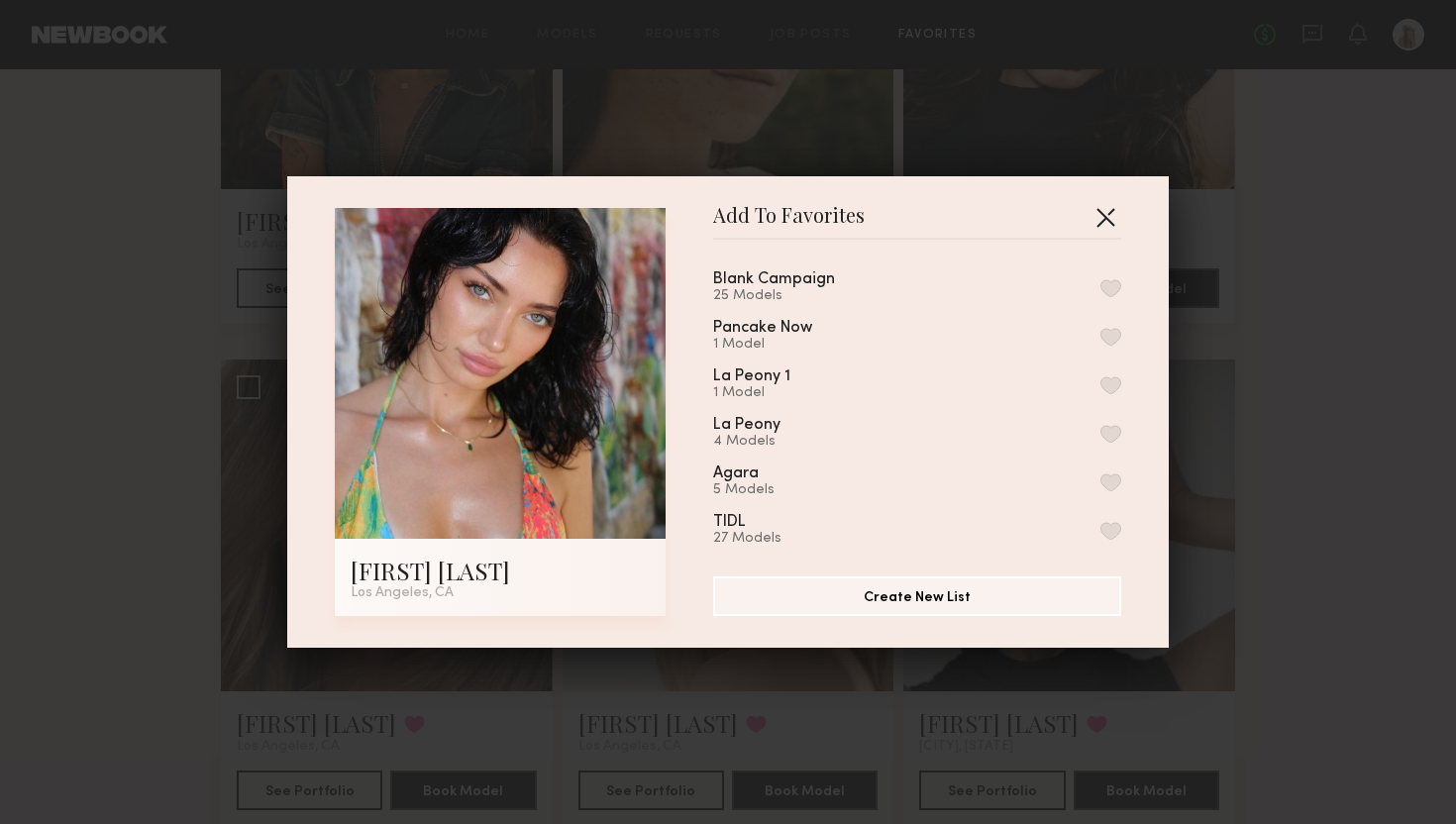 click at bounding box center [1105, 217] 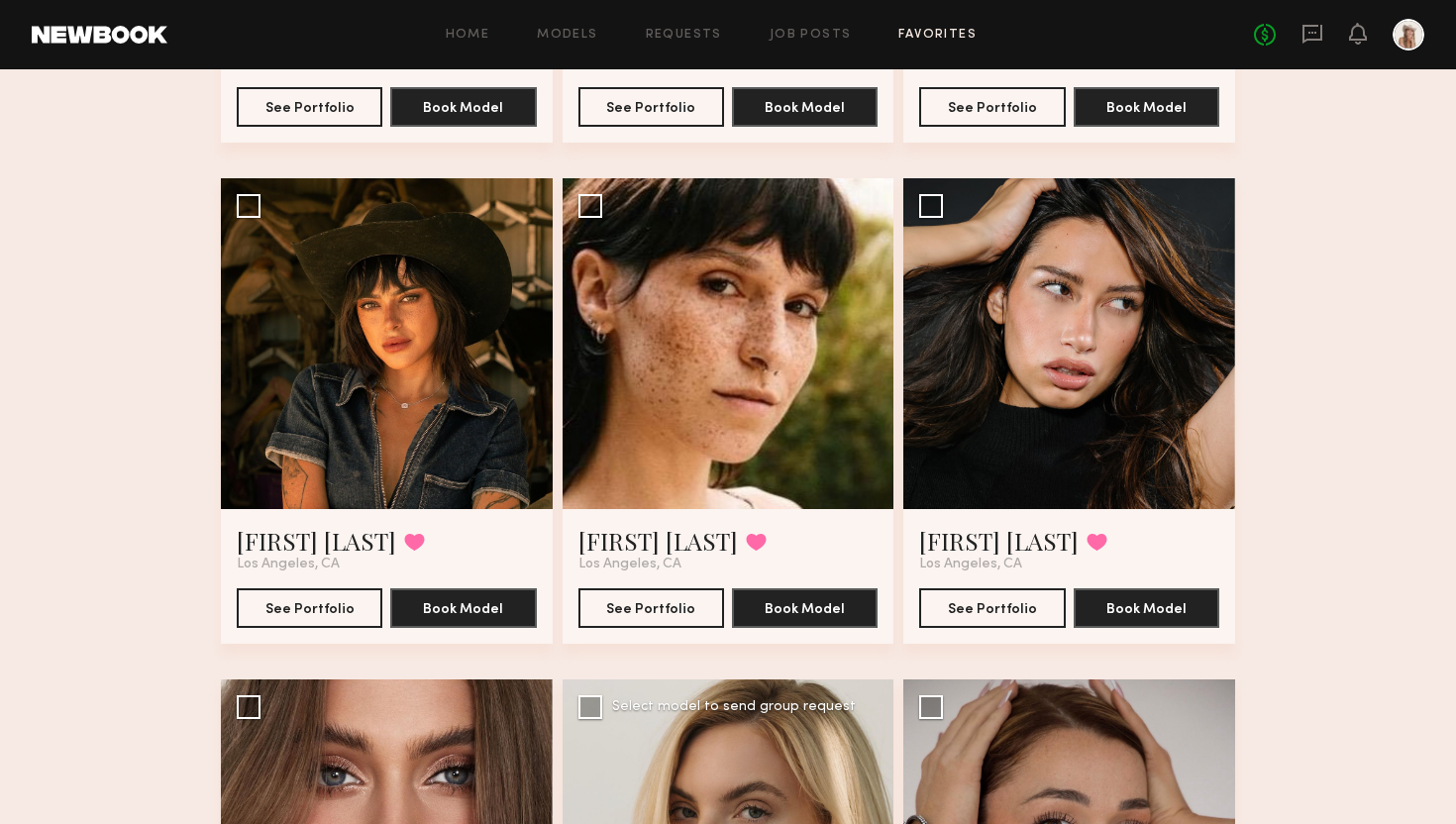 scroll, scrollTop: 557, scrollLeft: 0, axis: vertical 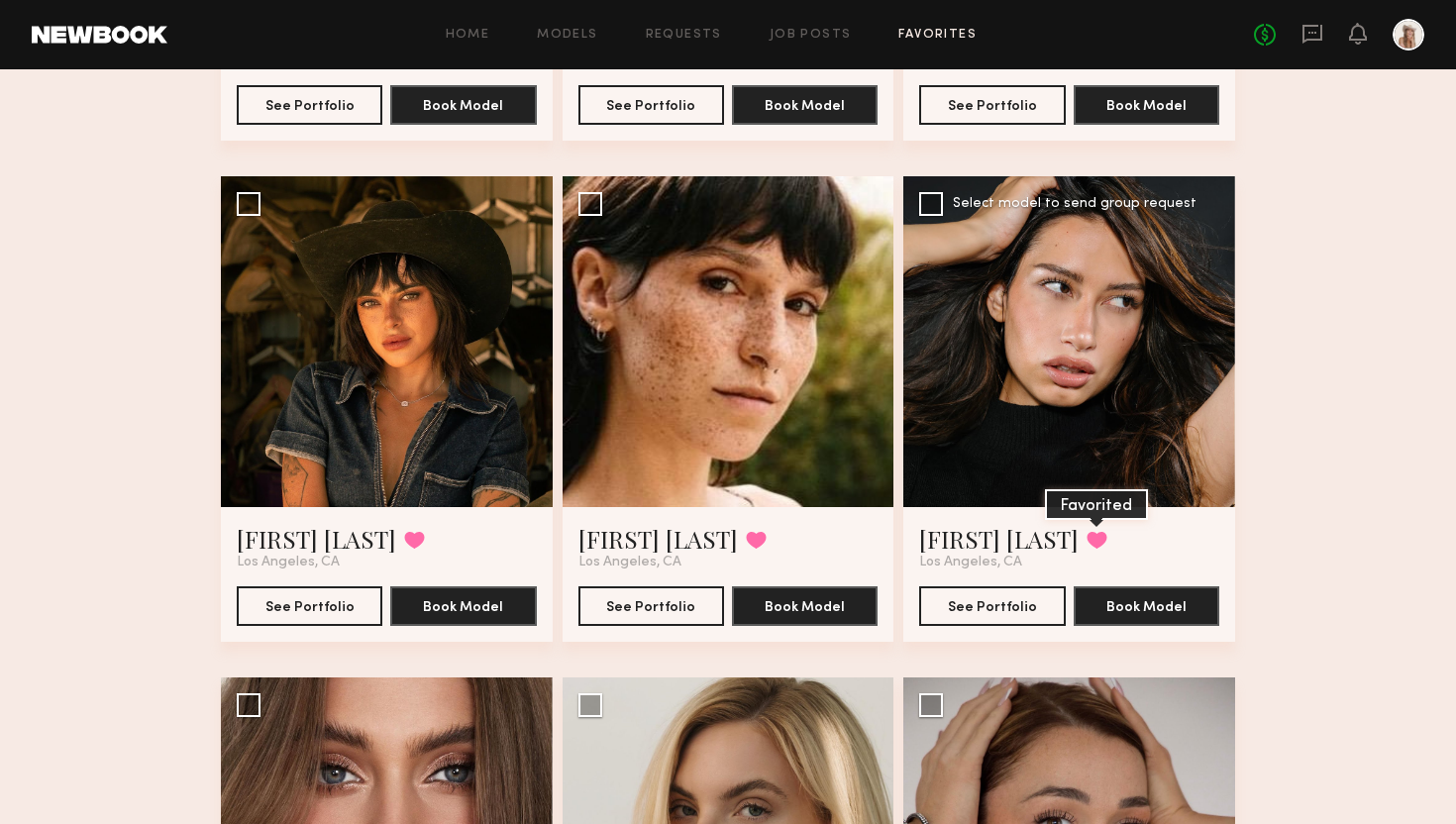 click 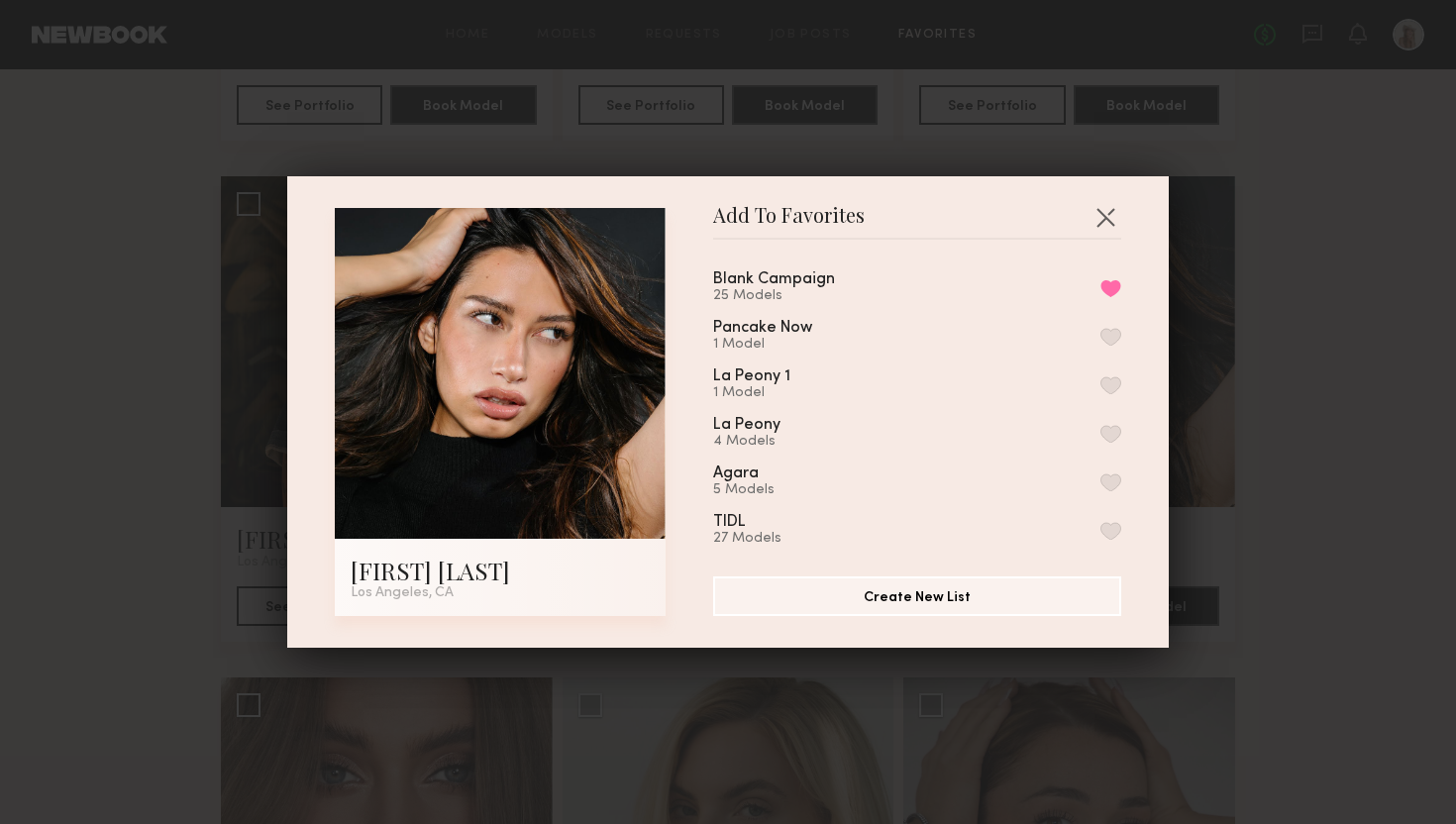 click on "Blank Campaign 25   Models Remove from favorite list" at bounding box center (917, 287) 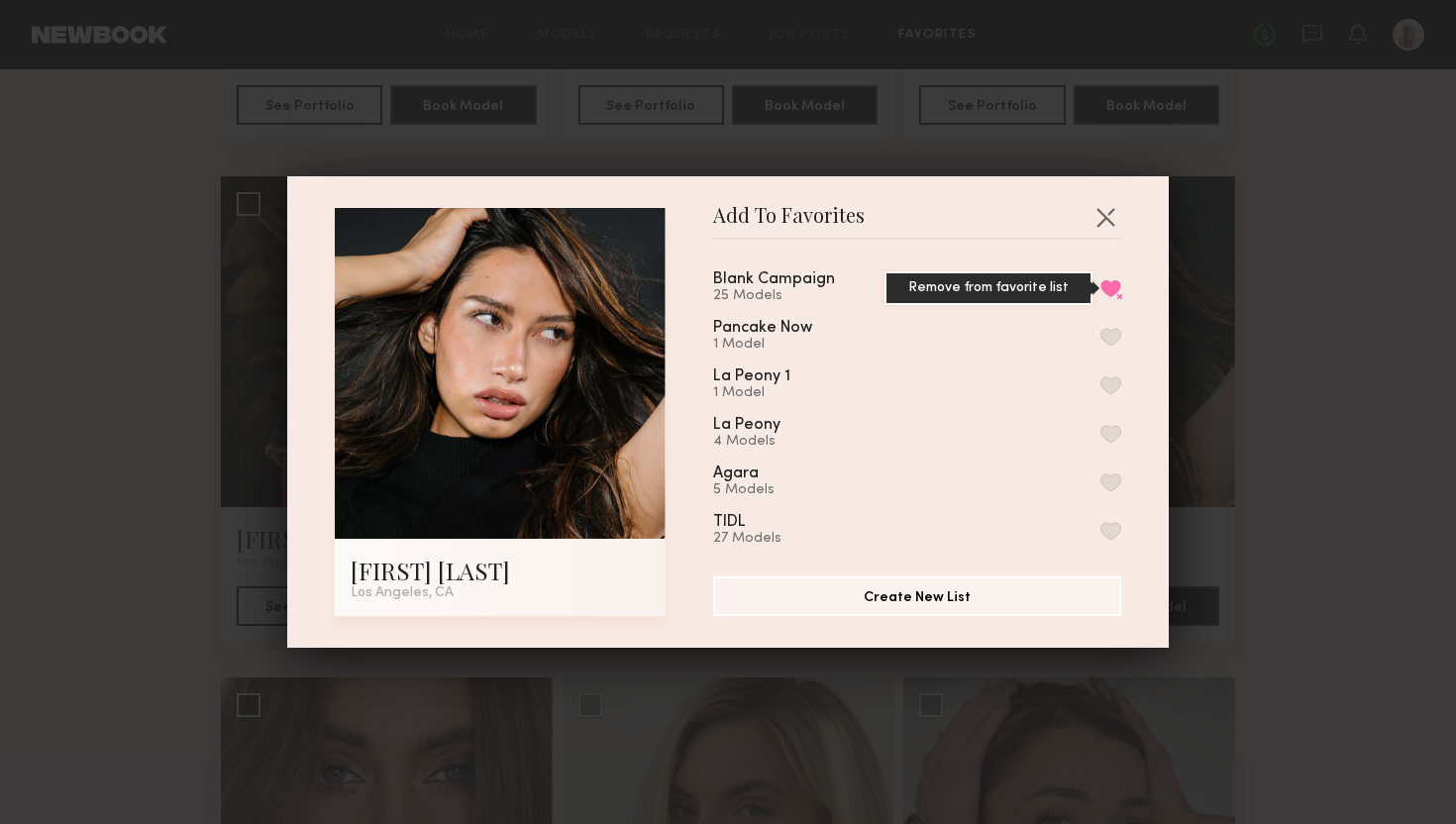 click on "Remove from favorite list" at bounding box center [1110, 288] 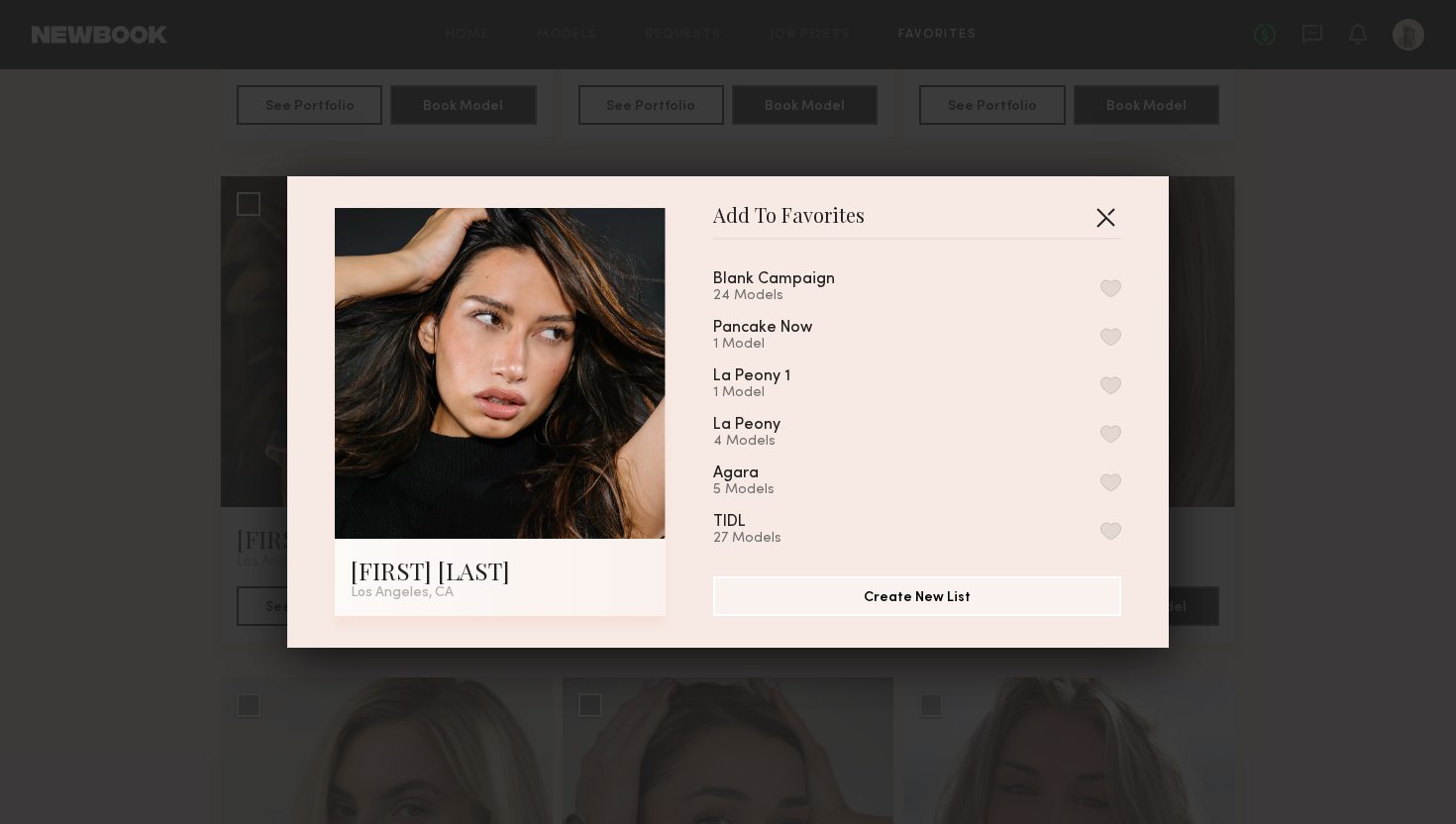 click at bounding box center [1105, 217] 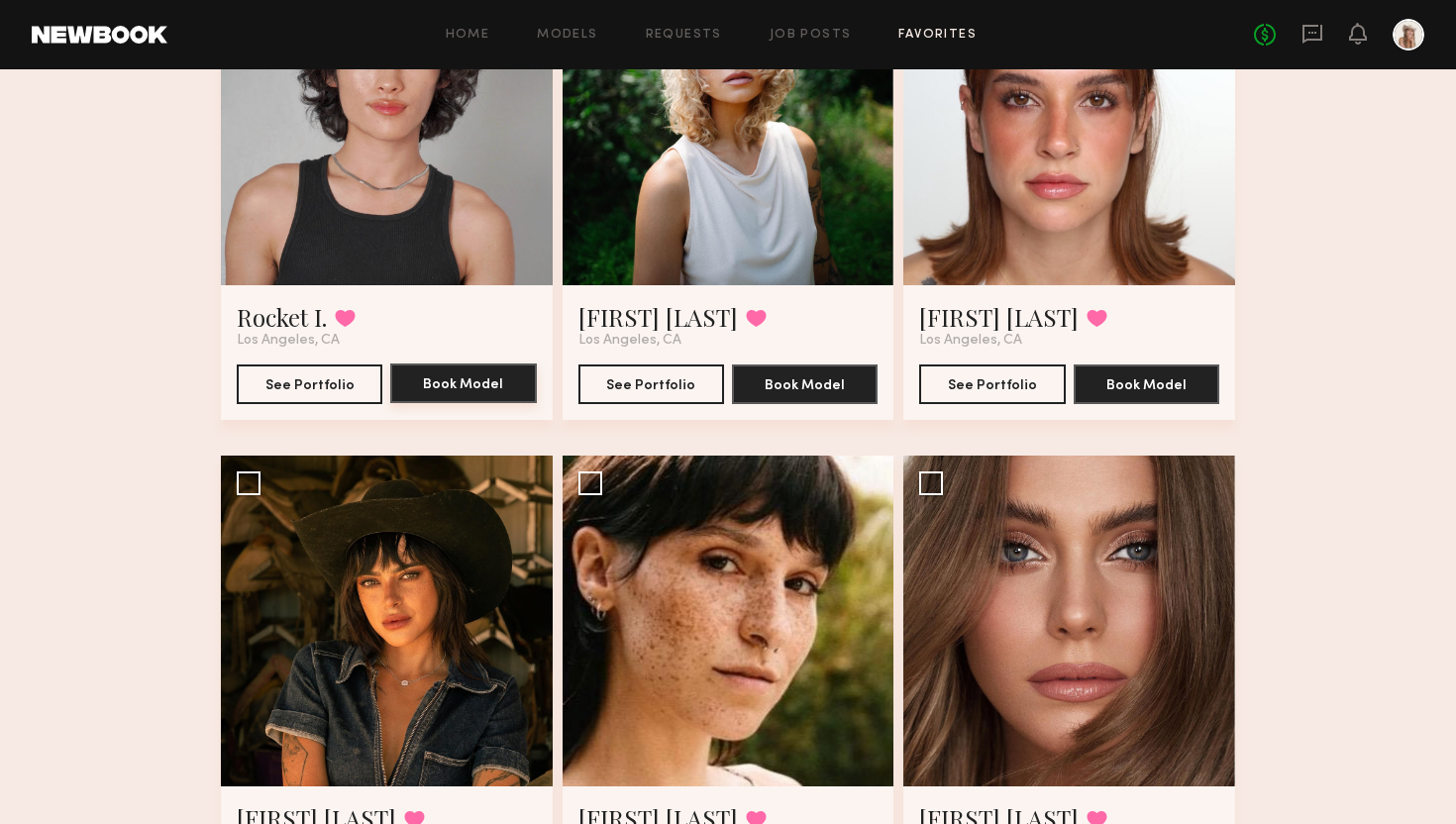 scroll, scrollTop: 0, scrollLeft: 0, axis: both 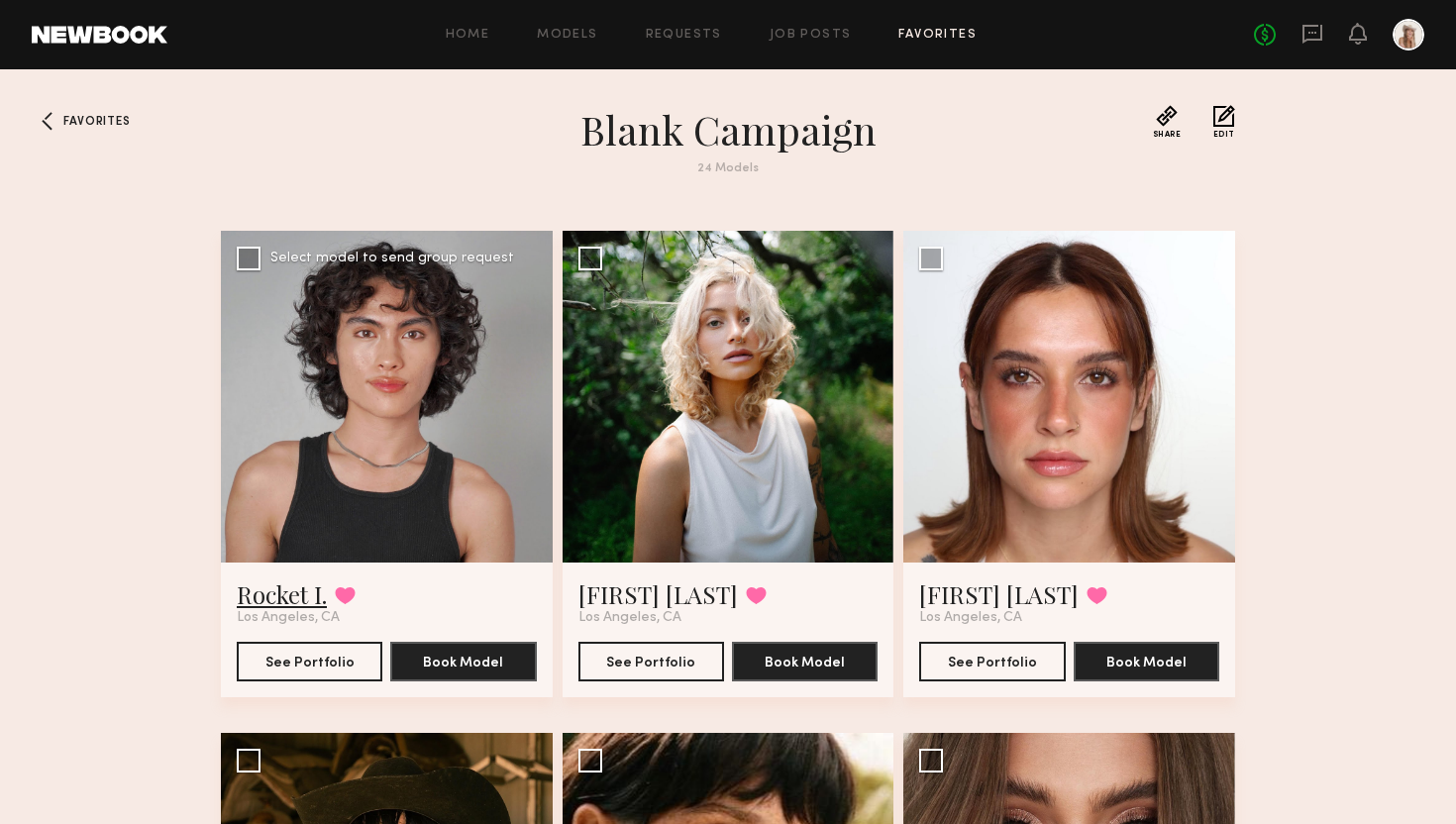 click on "Rocket I." 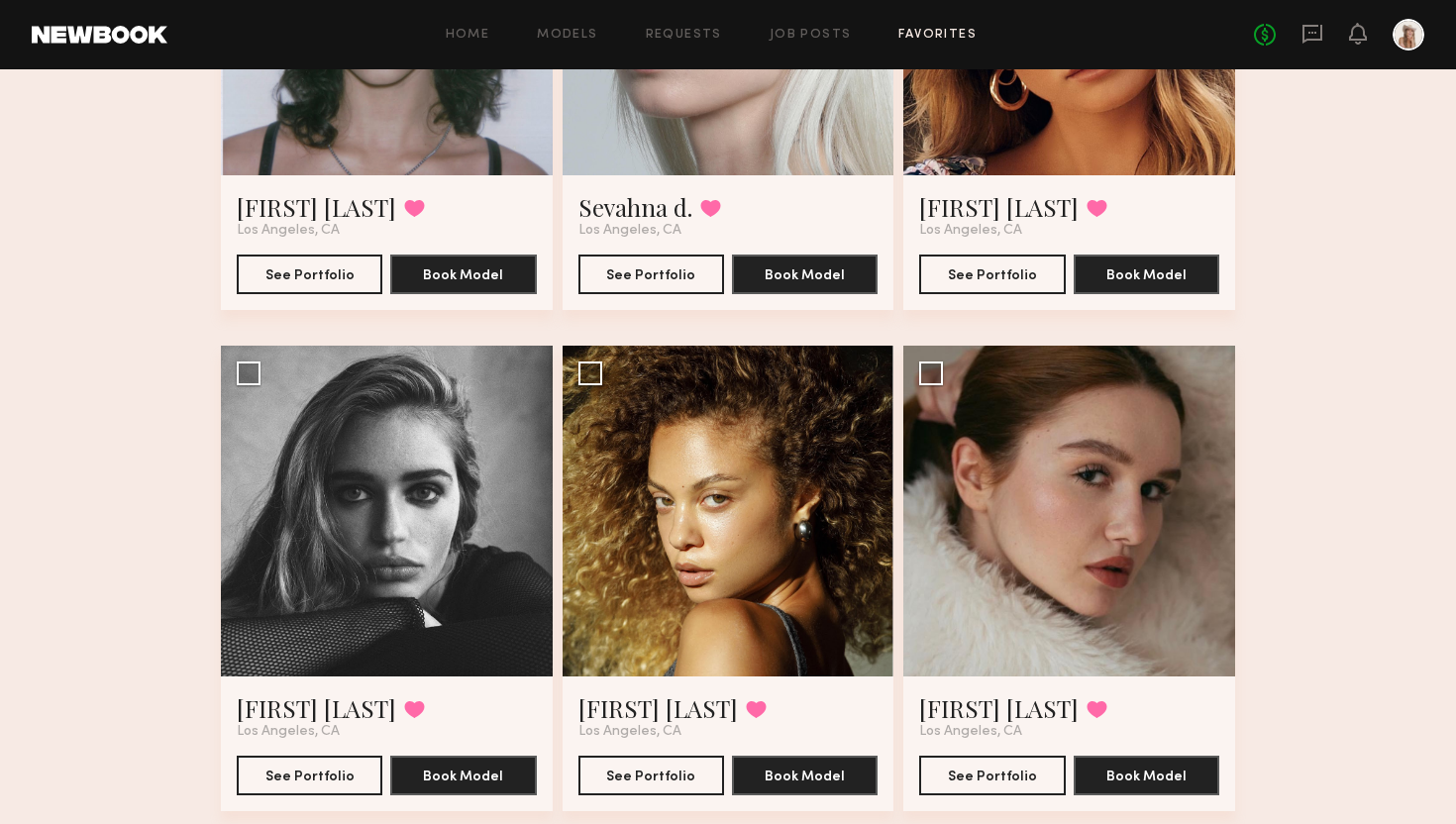 scroll, scrollTop: 3451, scrollLeft: 0, axis: vertical 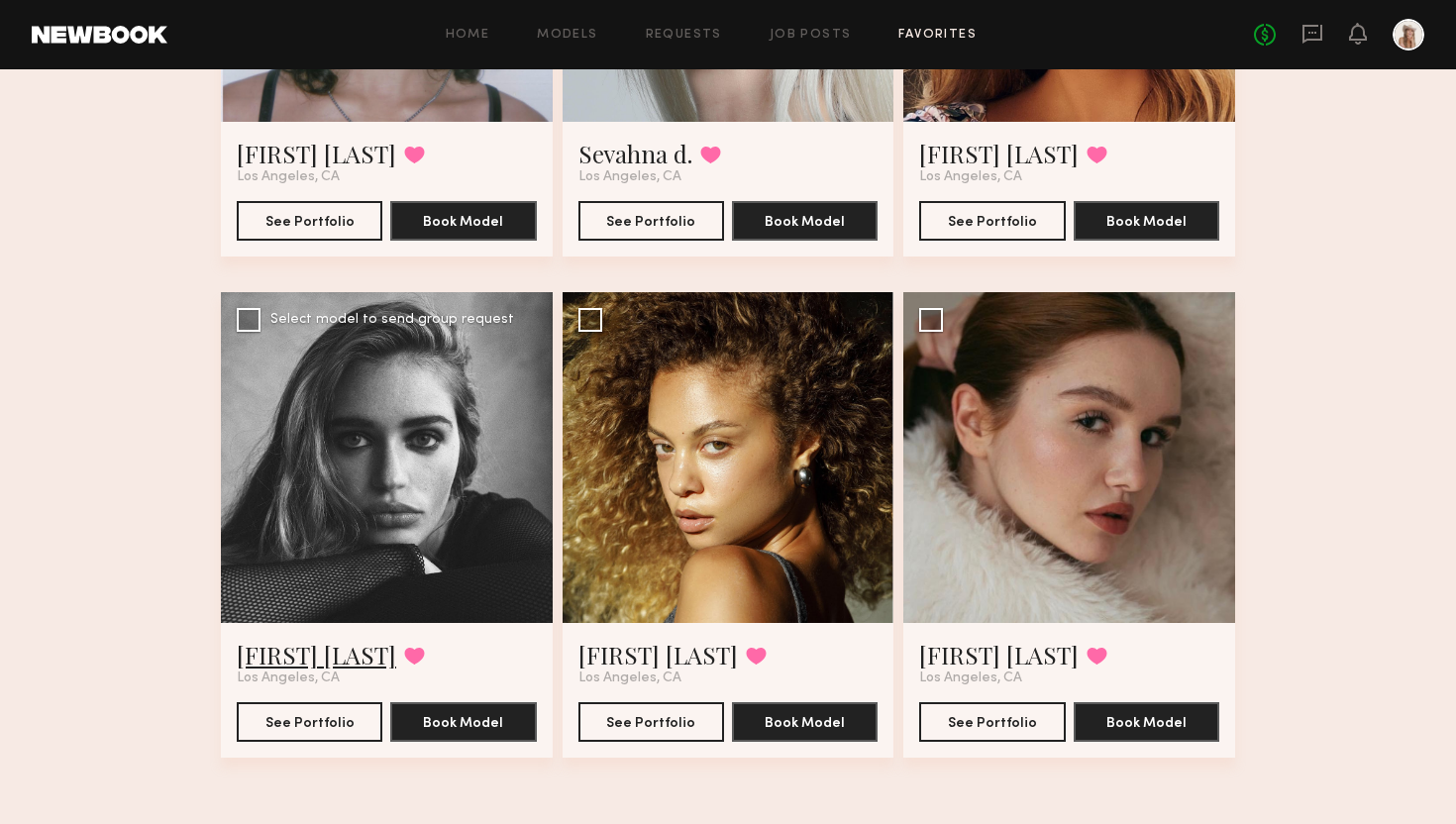 click on "Madison S." 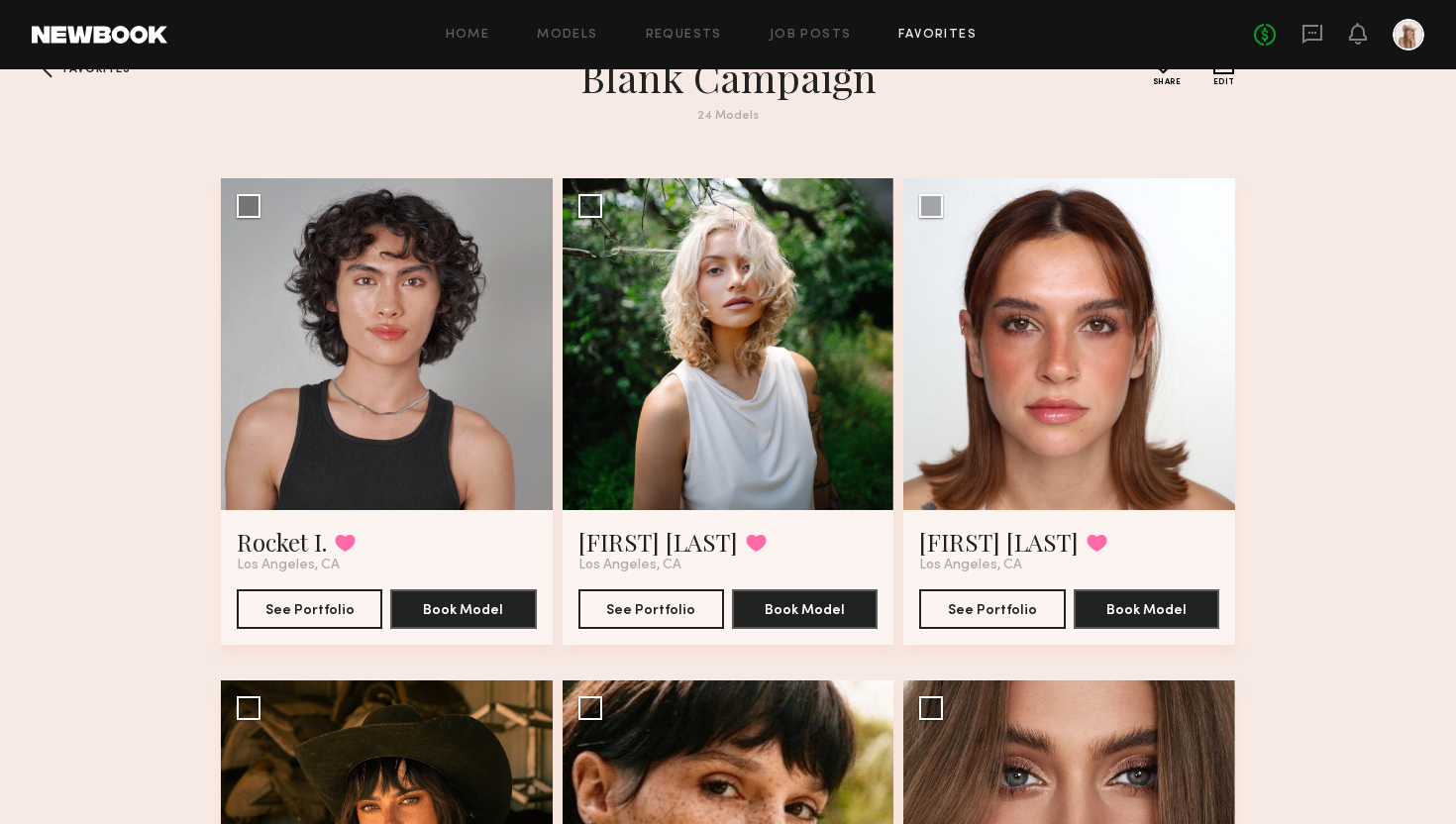 scroll, scrollTop: 0, scrollLeft: 0, axis: both 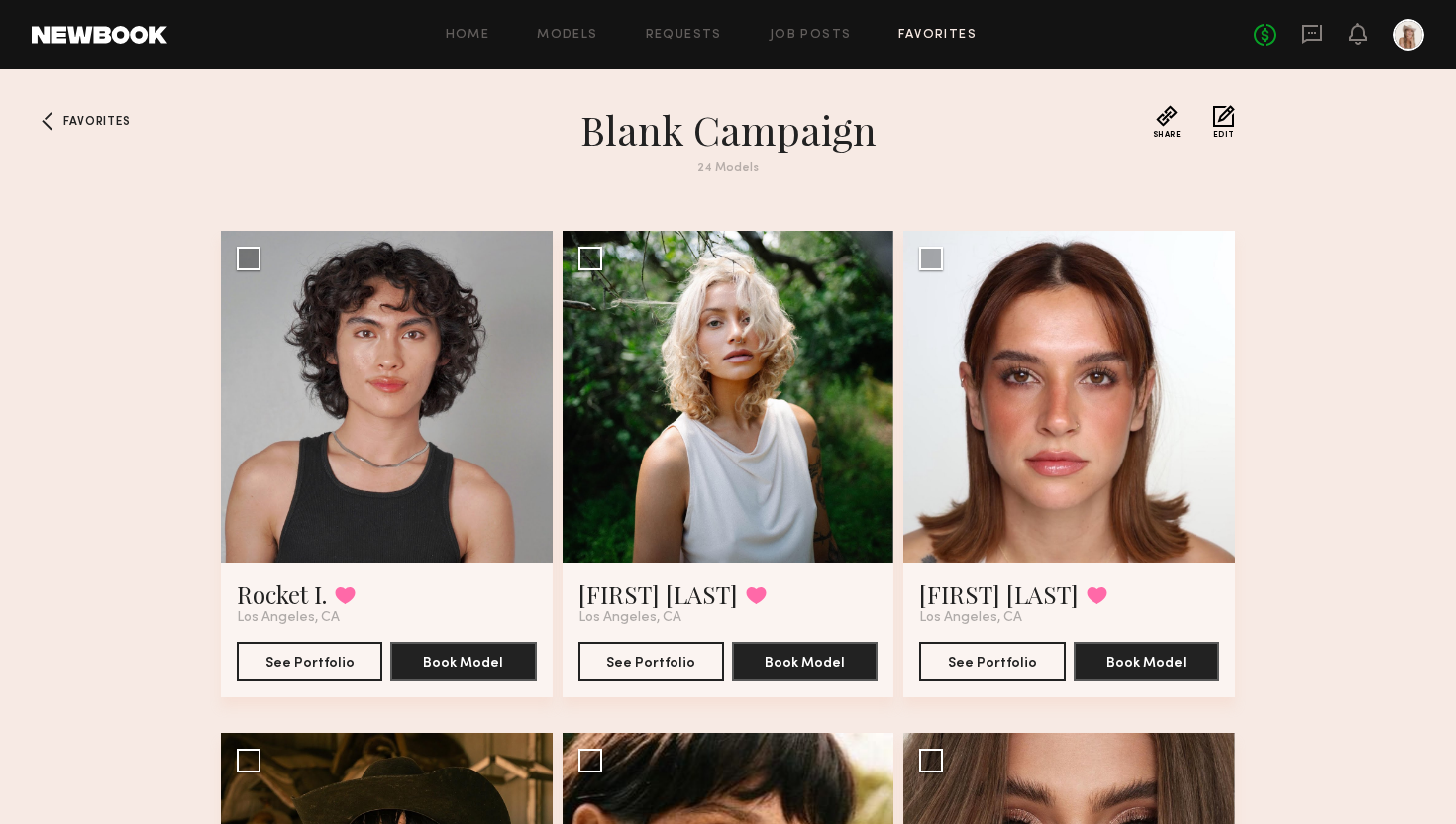 click 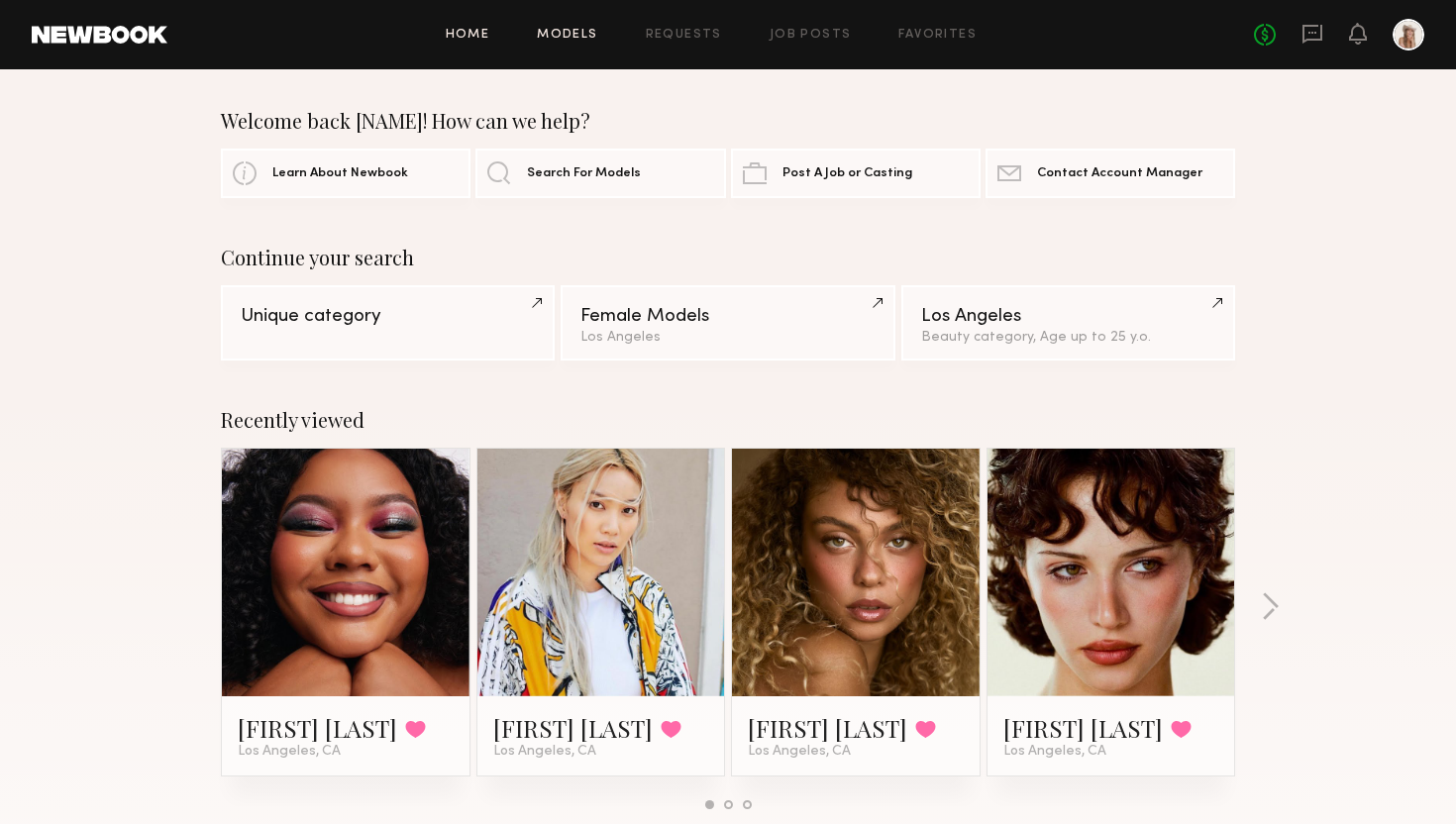 click on "Models" 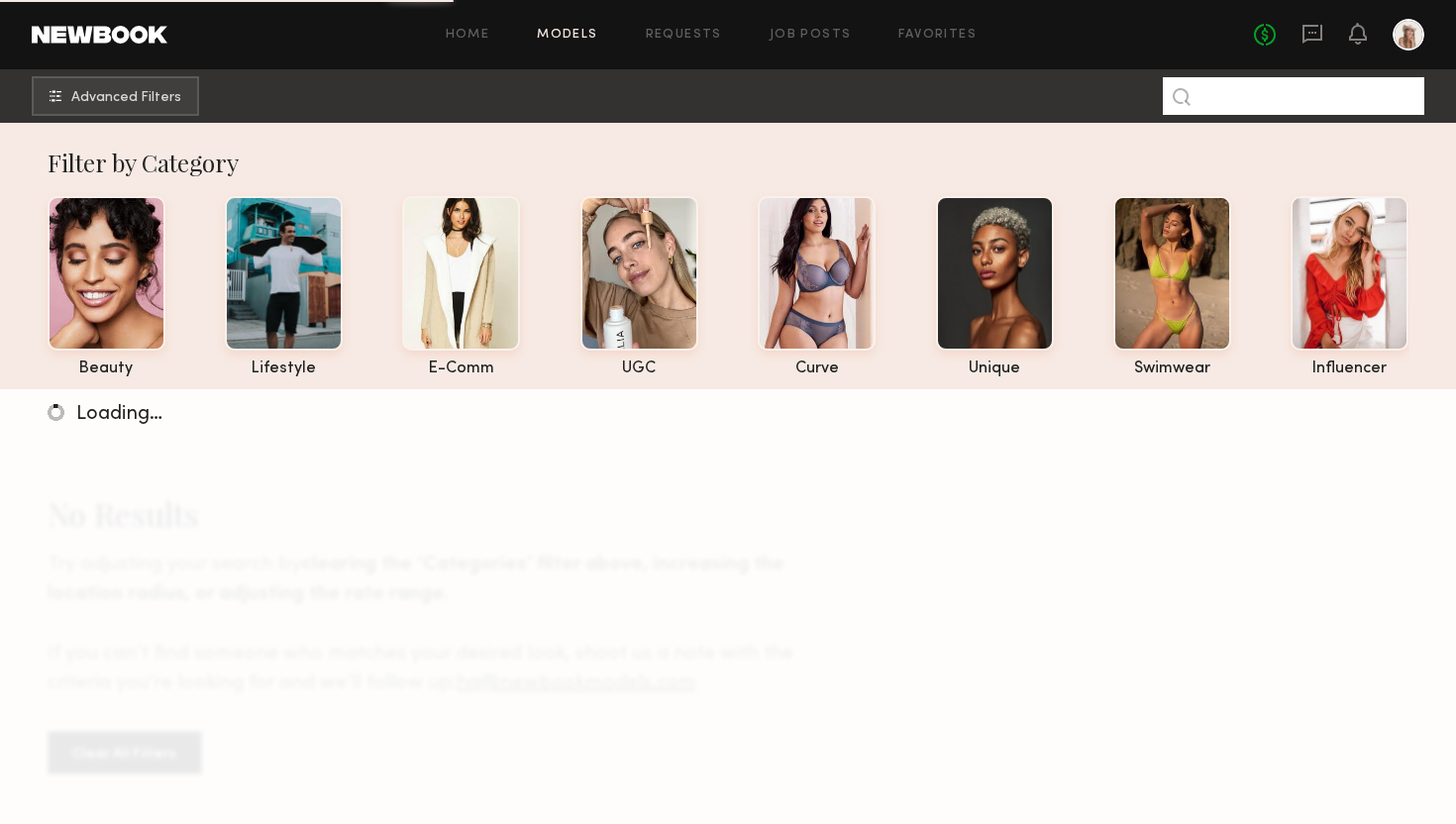 click 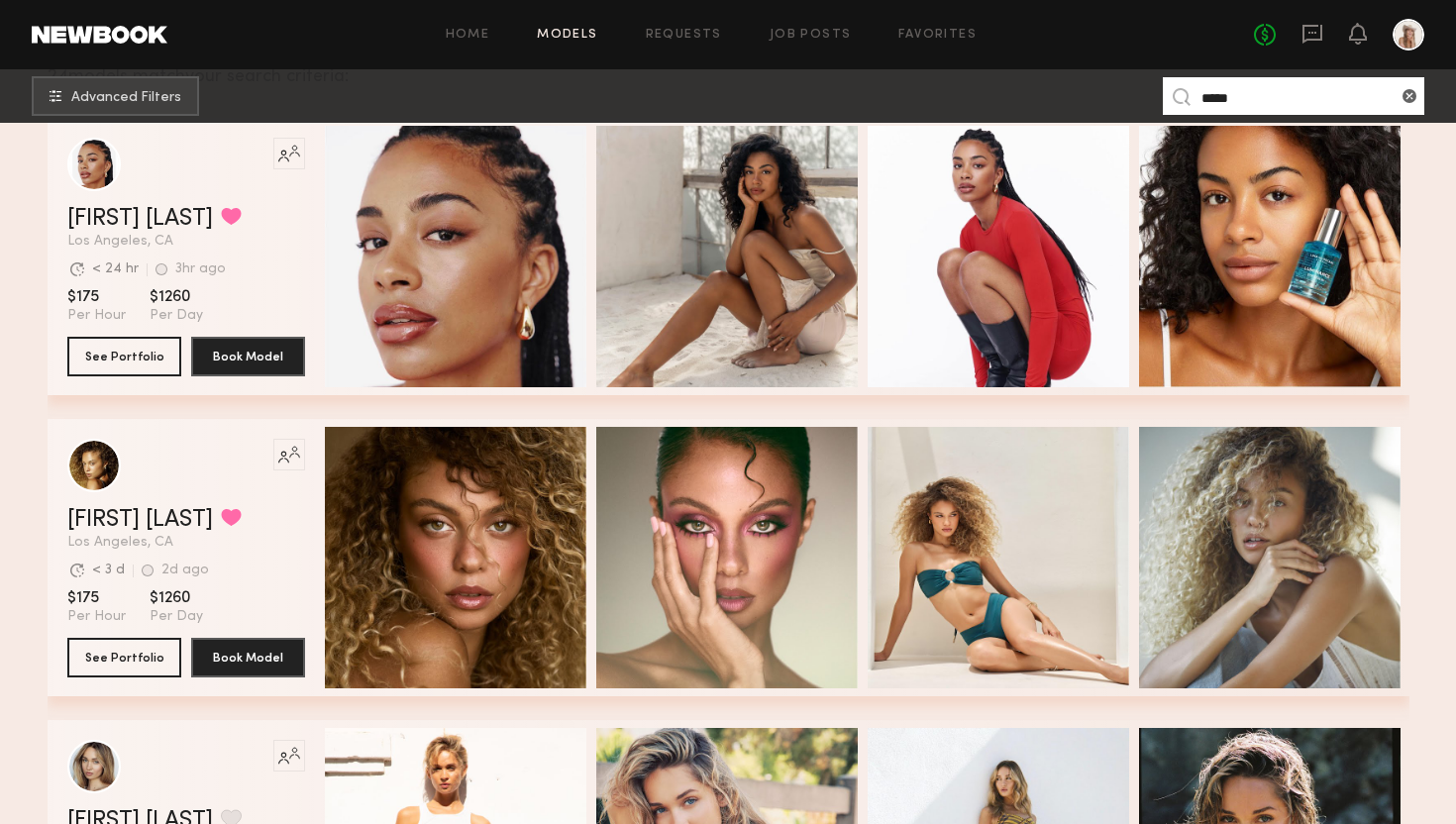 scroll, scrollTop: 670, scrollLeft: 0, axis: vertical 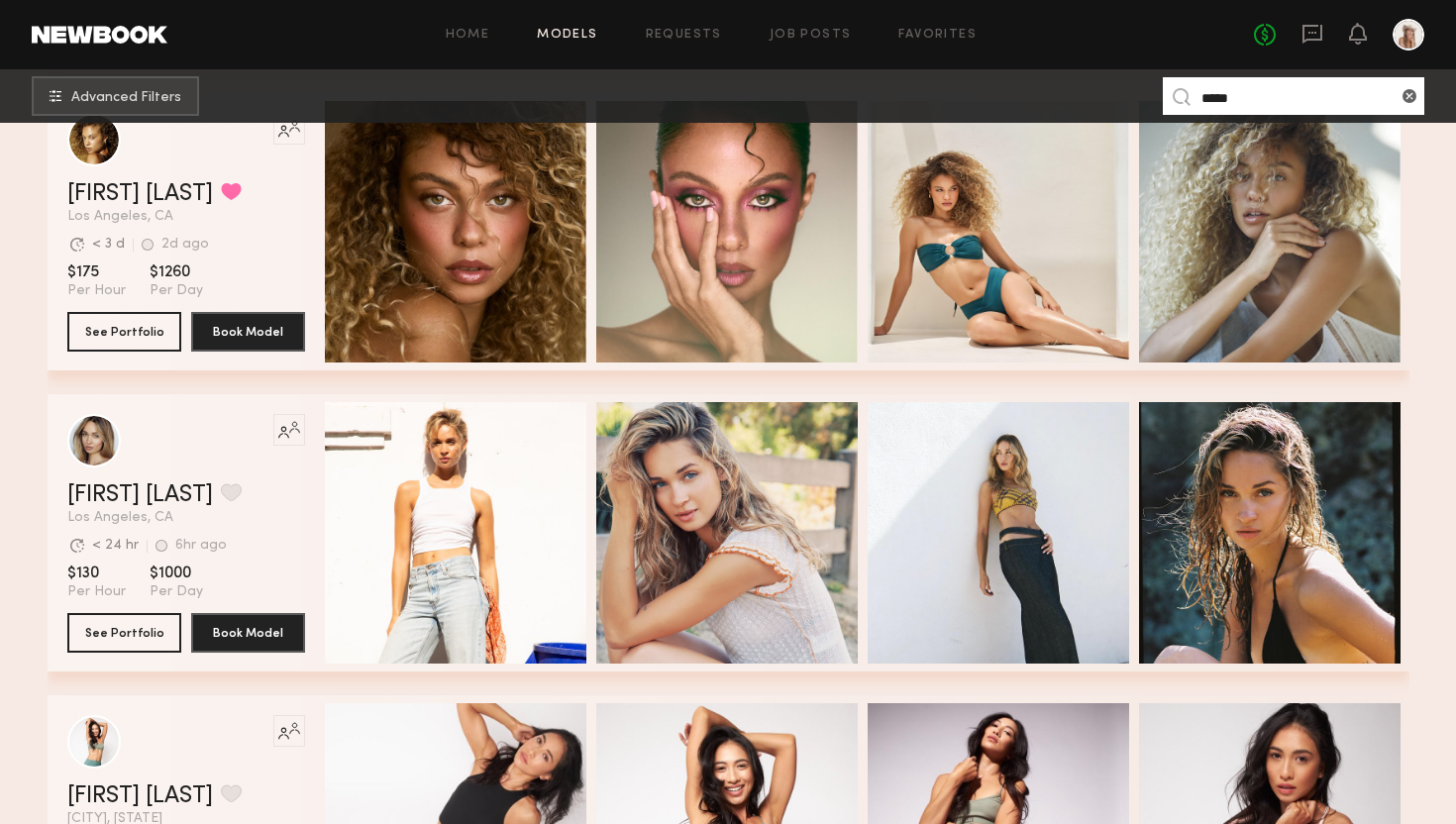 drag, startPoint x: 1255, startPoint y: 97, endPoint x: 1151, endPoint y: 97, distance: 104 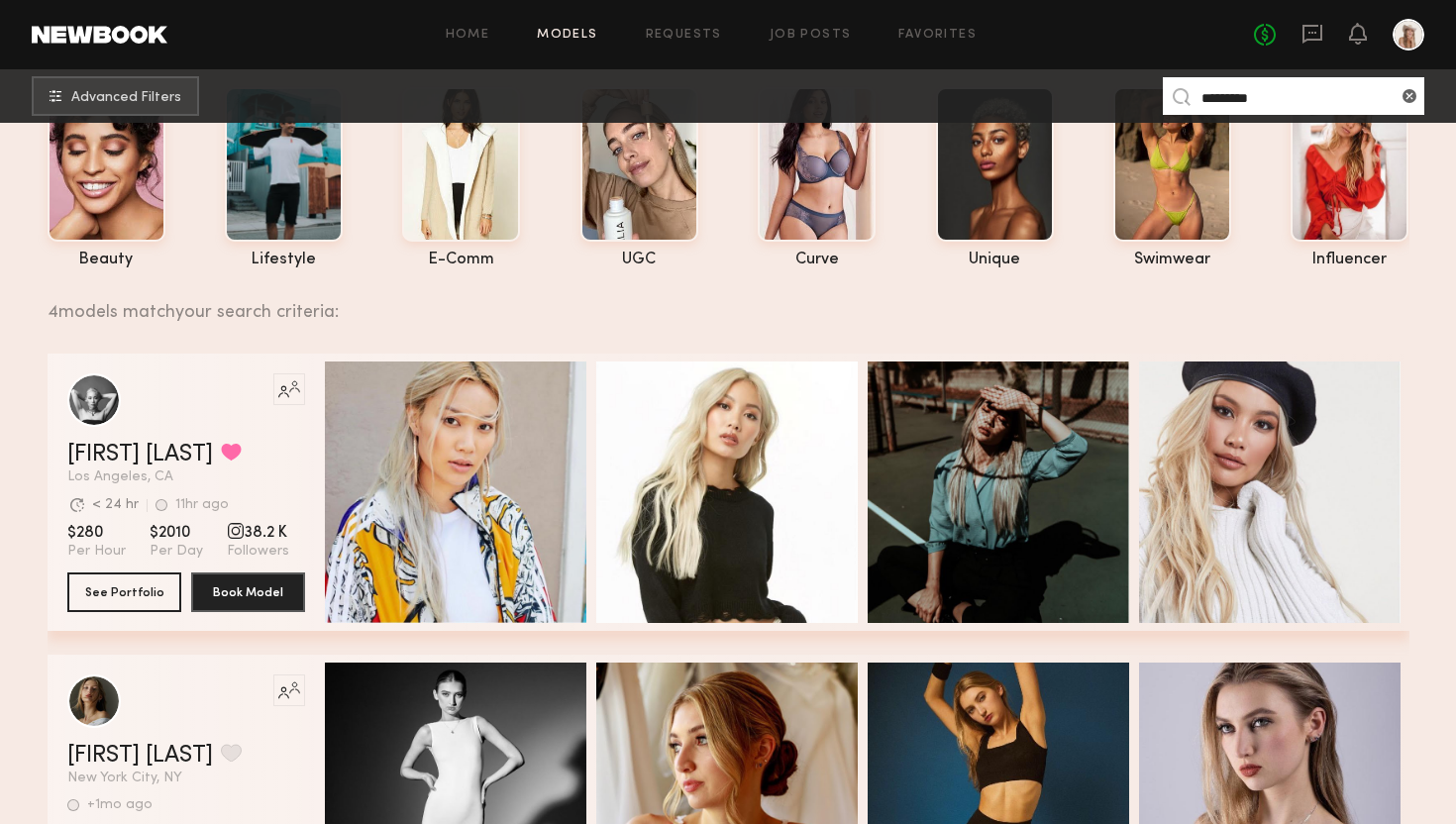 scroll, scrollTop: 112, scrollLeft: 0, axis: vertical 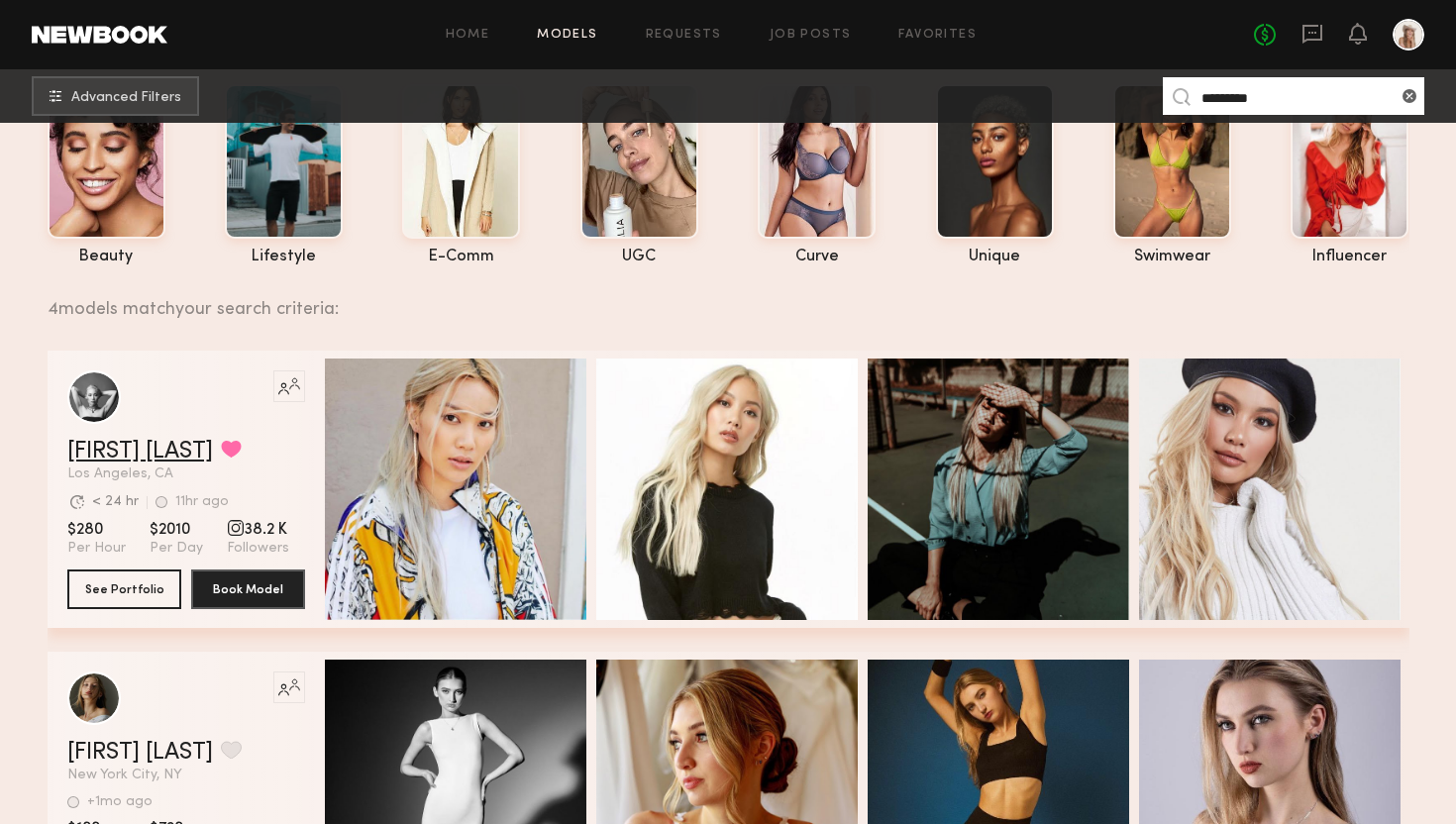 type on "*********" 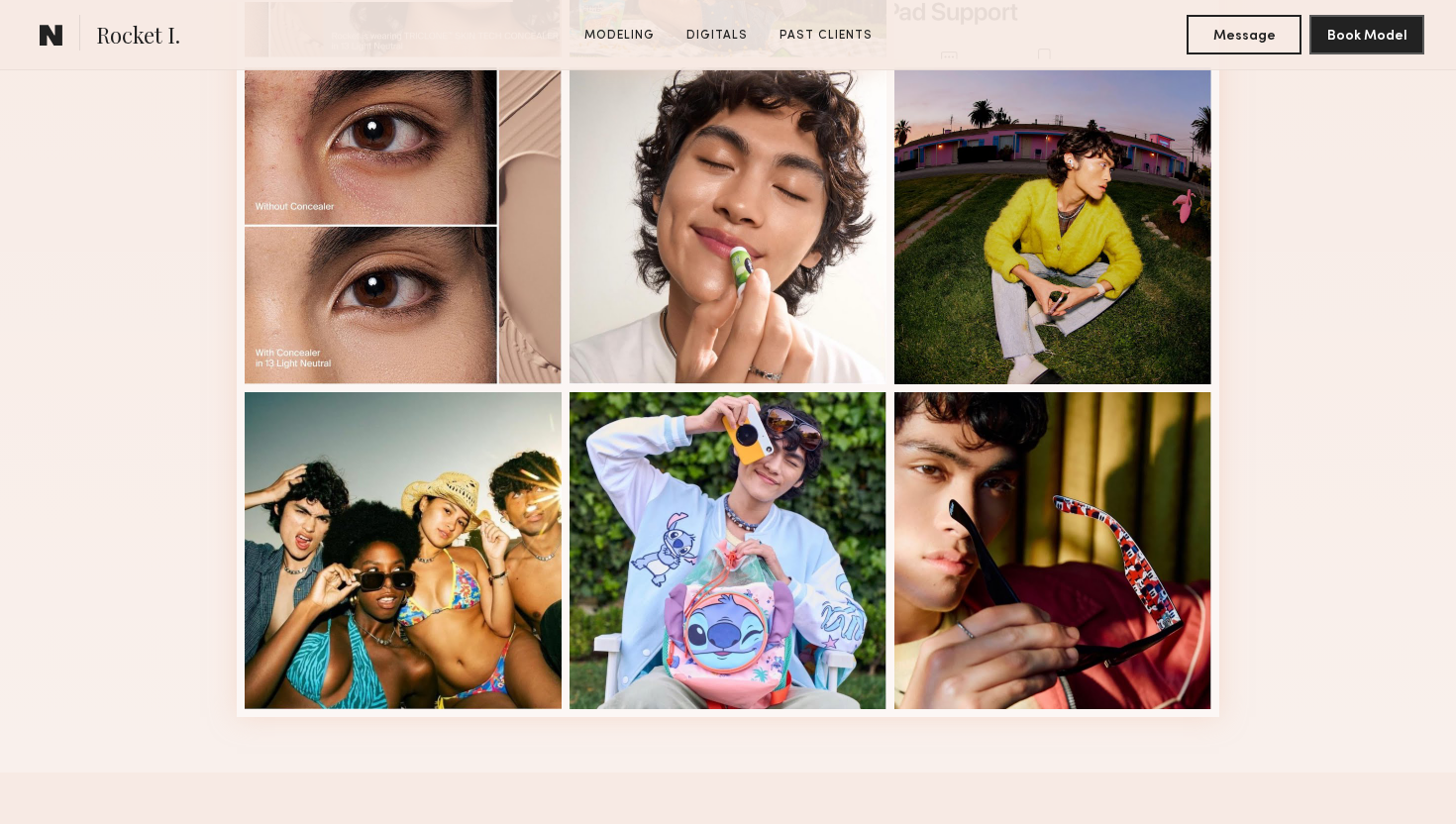 scroll, scrollTop: 845, scrollLeft: 0, axis: vertical 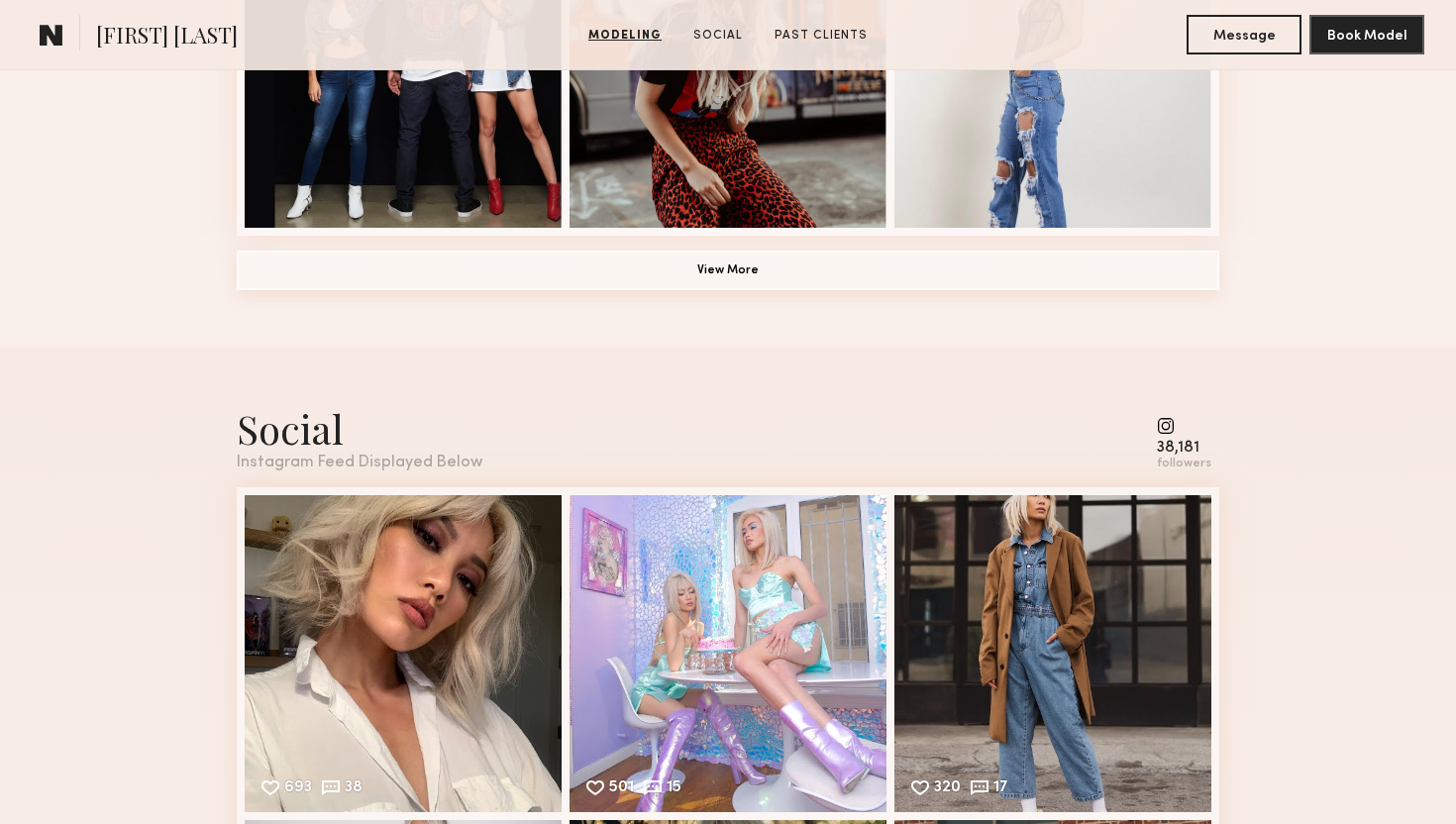 click on "View More" 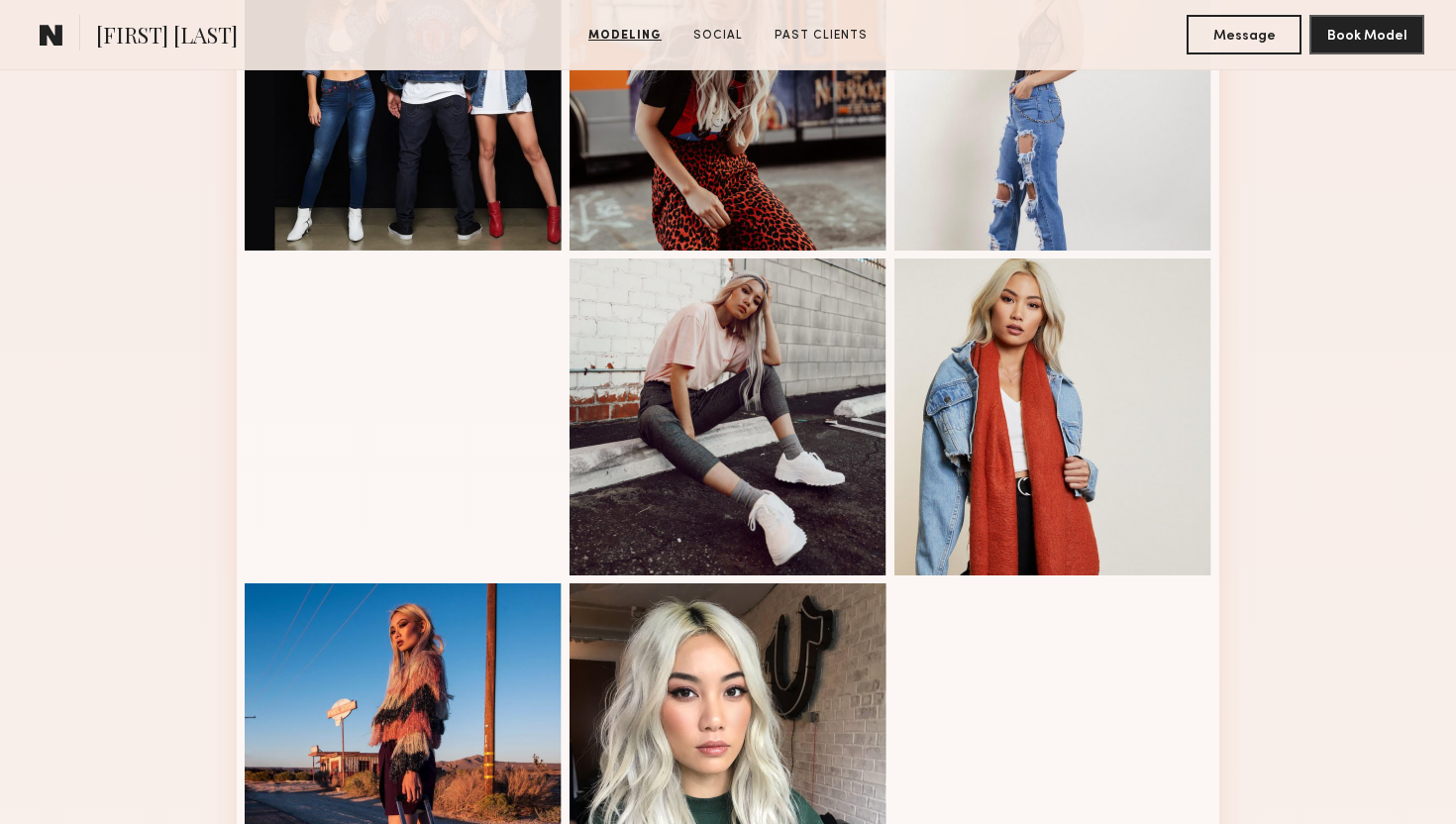 scroll, scrollTop: 1649, scrollLeft: 0, axis: vertical 